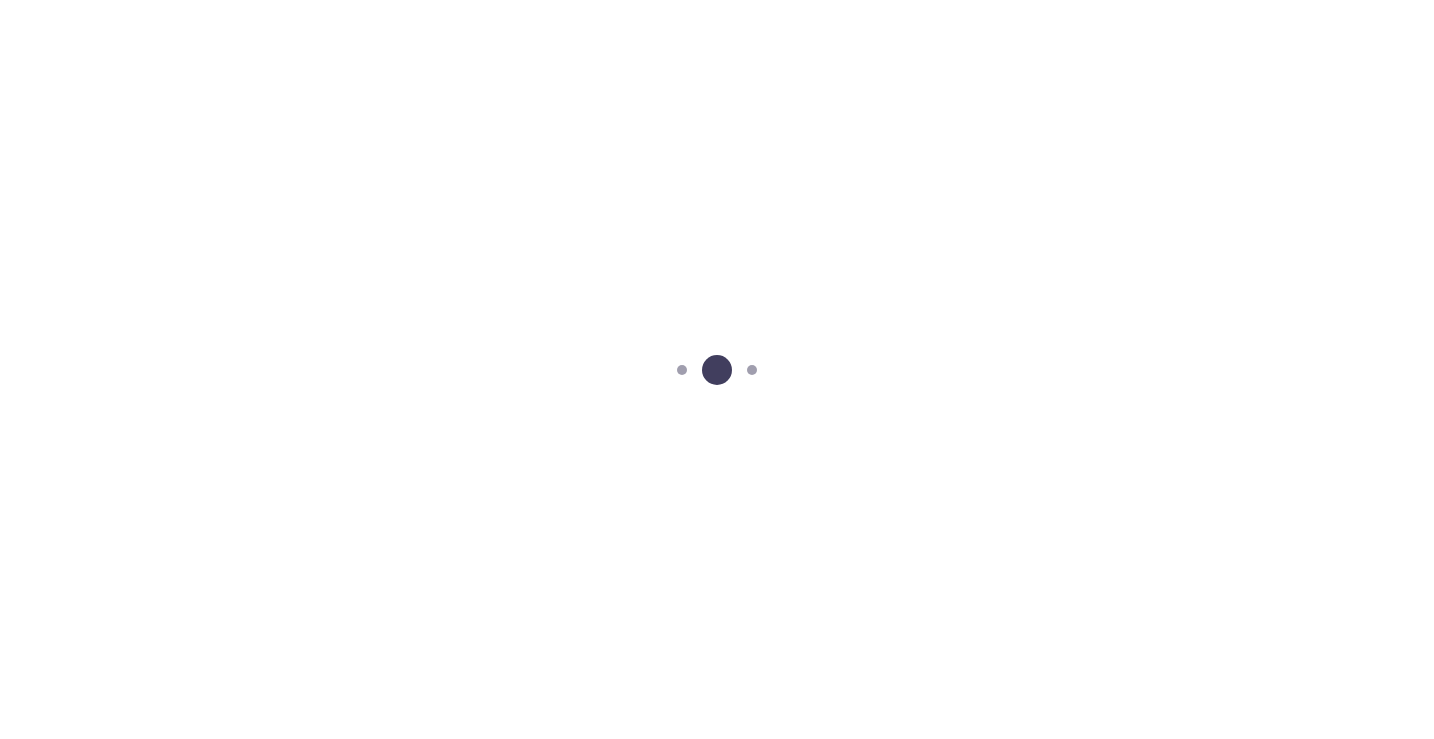 scroll, scrollTop: 0, scrollLeft: 0, axis: both 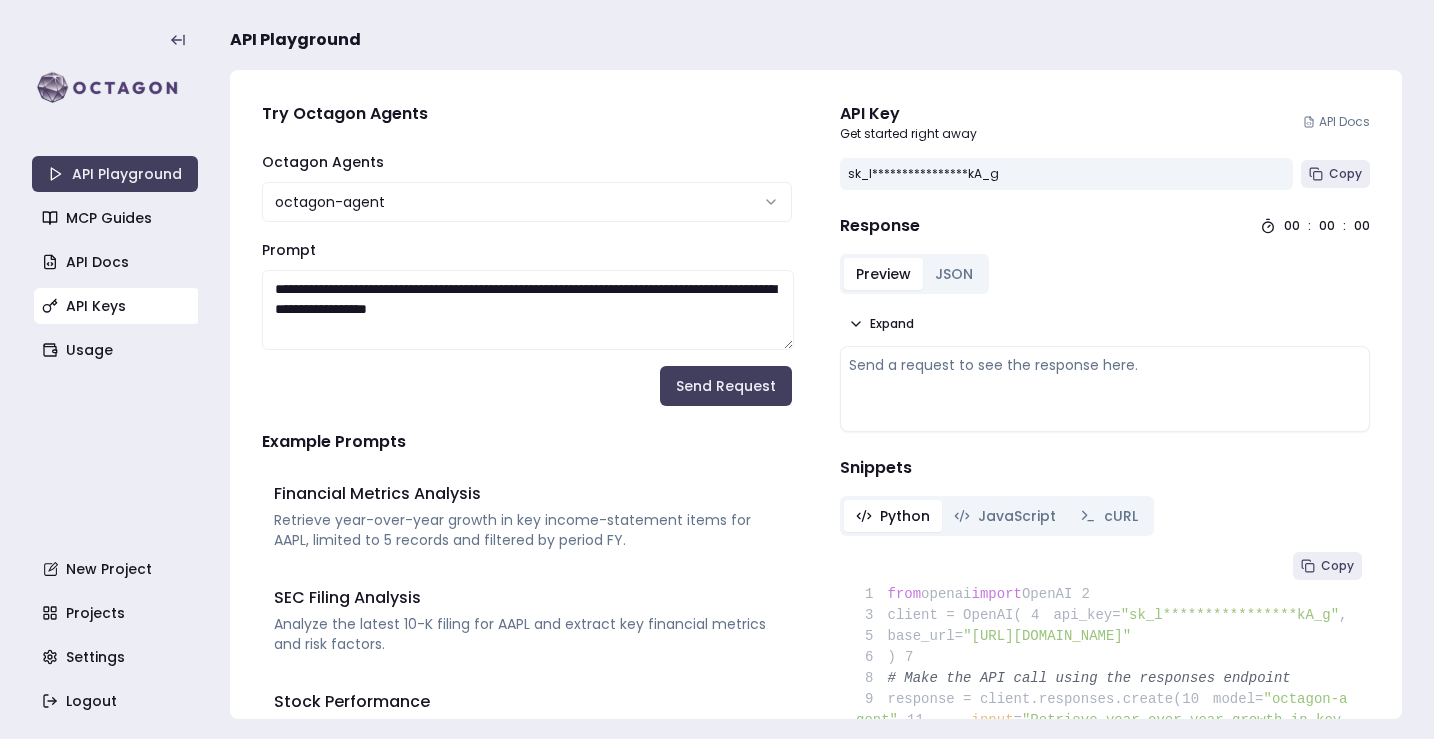 click on "API Keys" at bounding box center [117, 306] 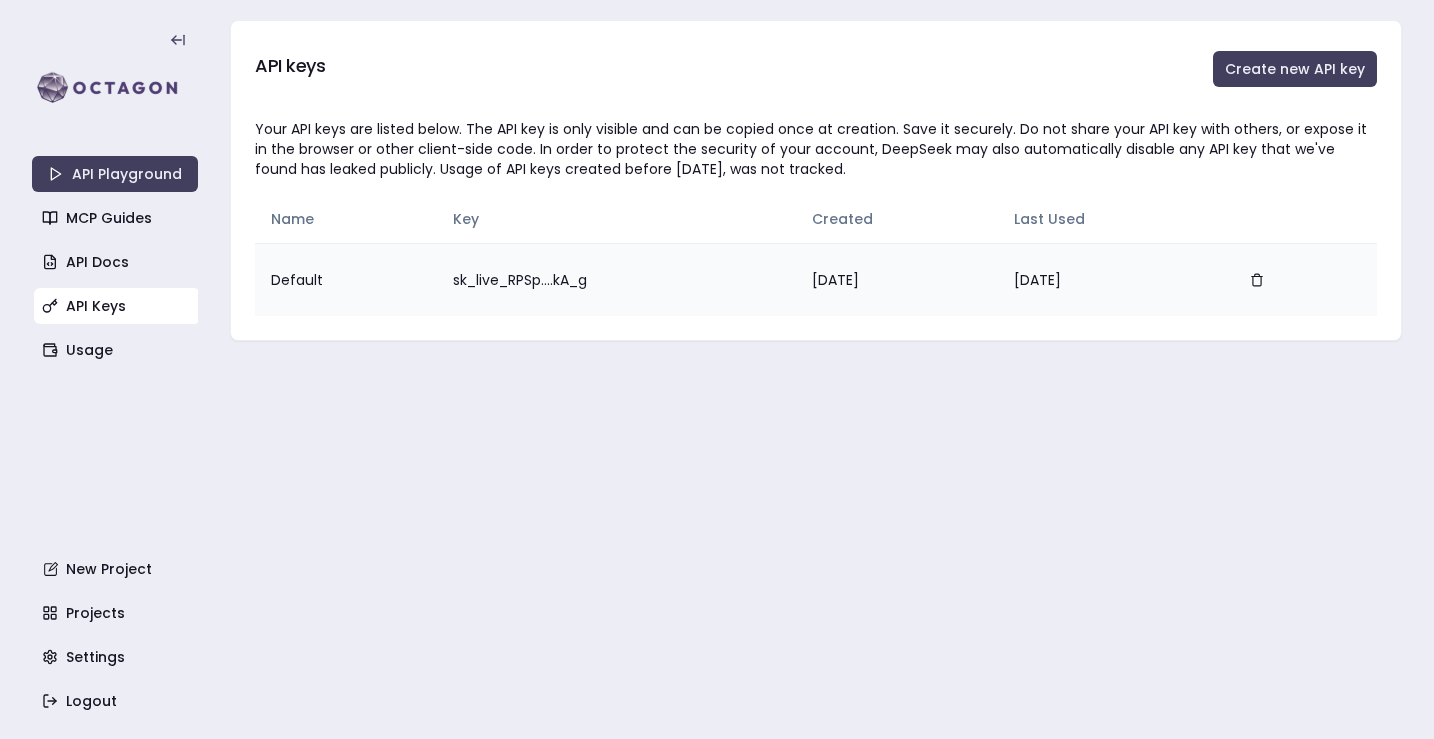 click on "sk_live_RPSp....kA_g" at bounding box center [617, 279] 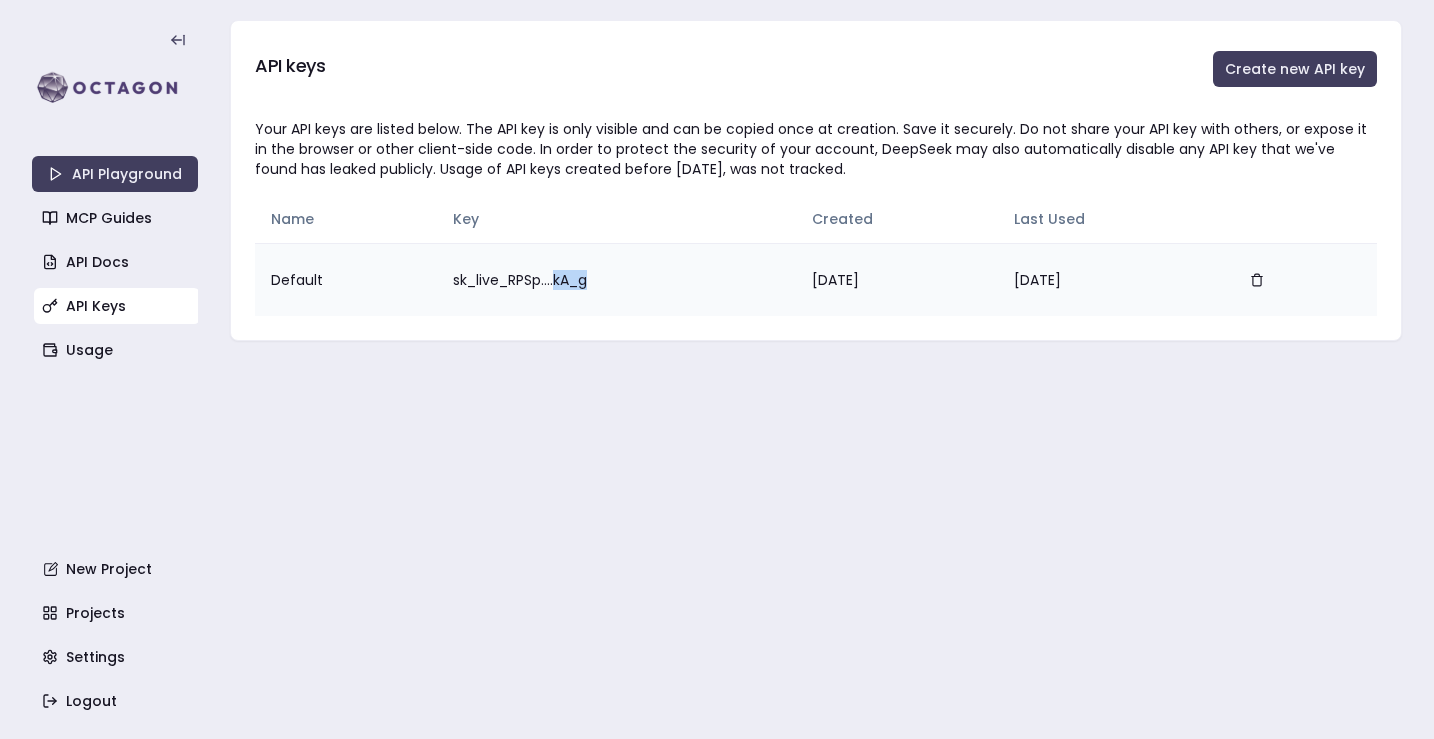 click on "sk_live_RPSp....kA_g" at bounding box center (617, 279) 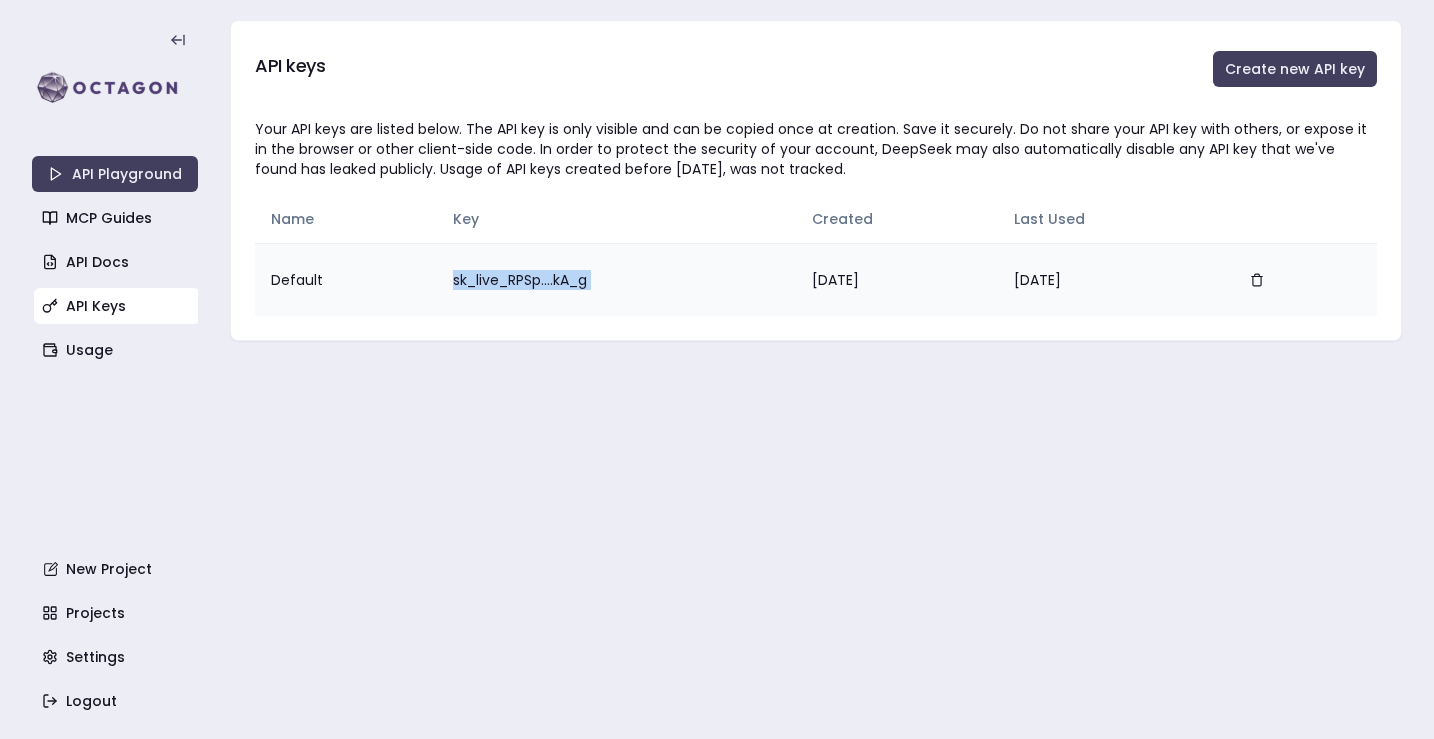click on "sk_live_RPSp....kA_g" at bounding box center (617, 279) 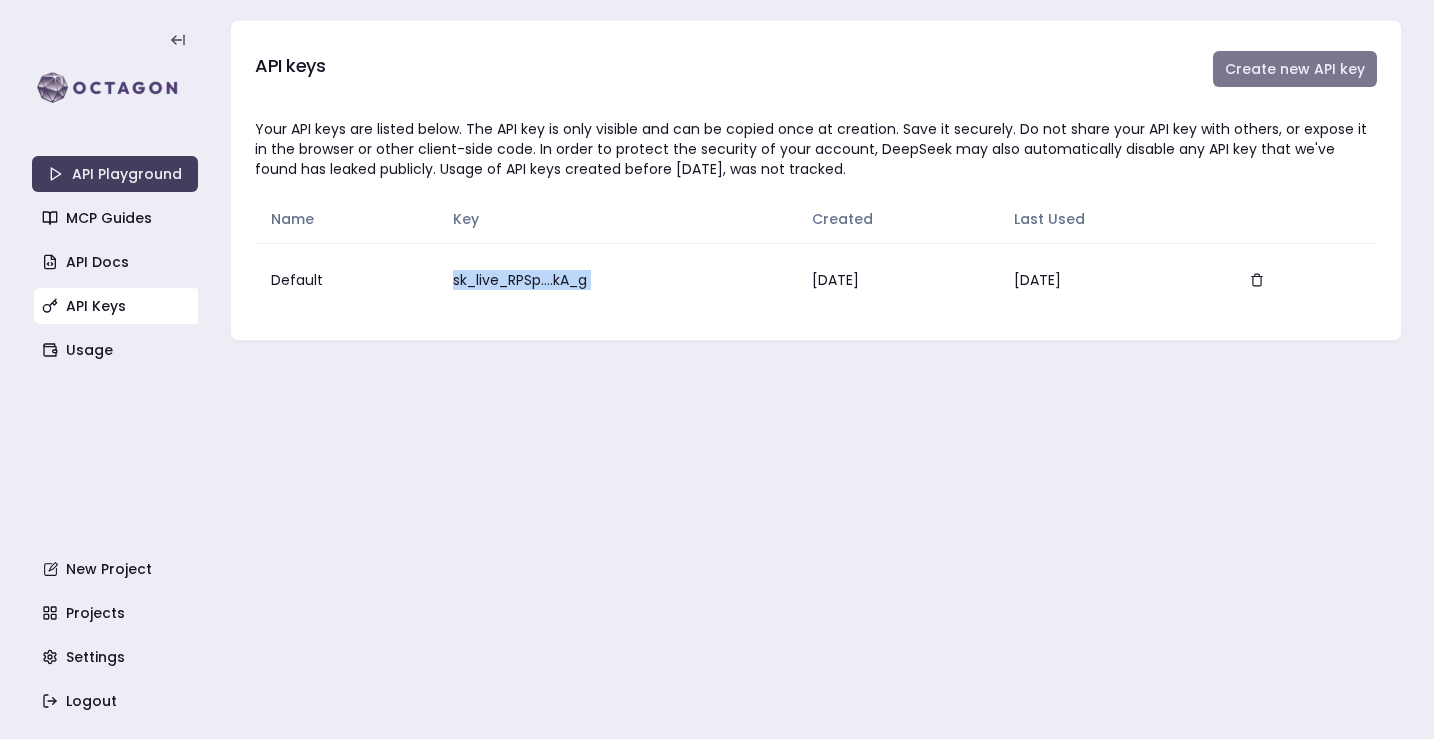 click on "Create new API key" at bounding box center [1295, 69] 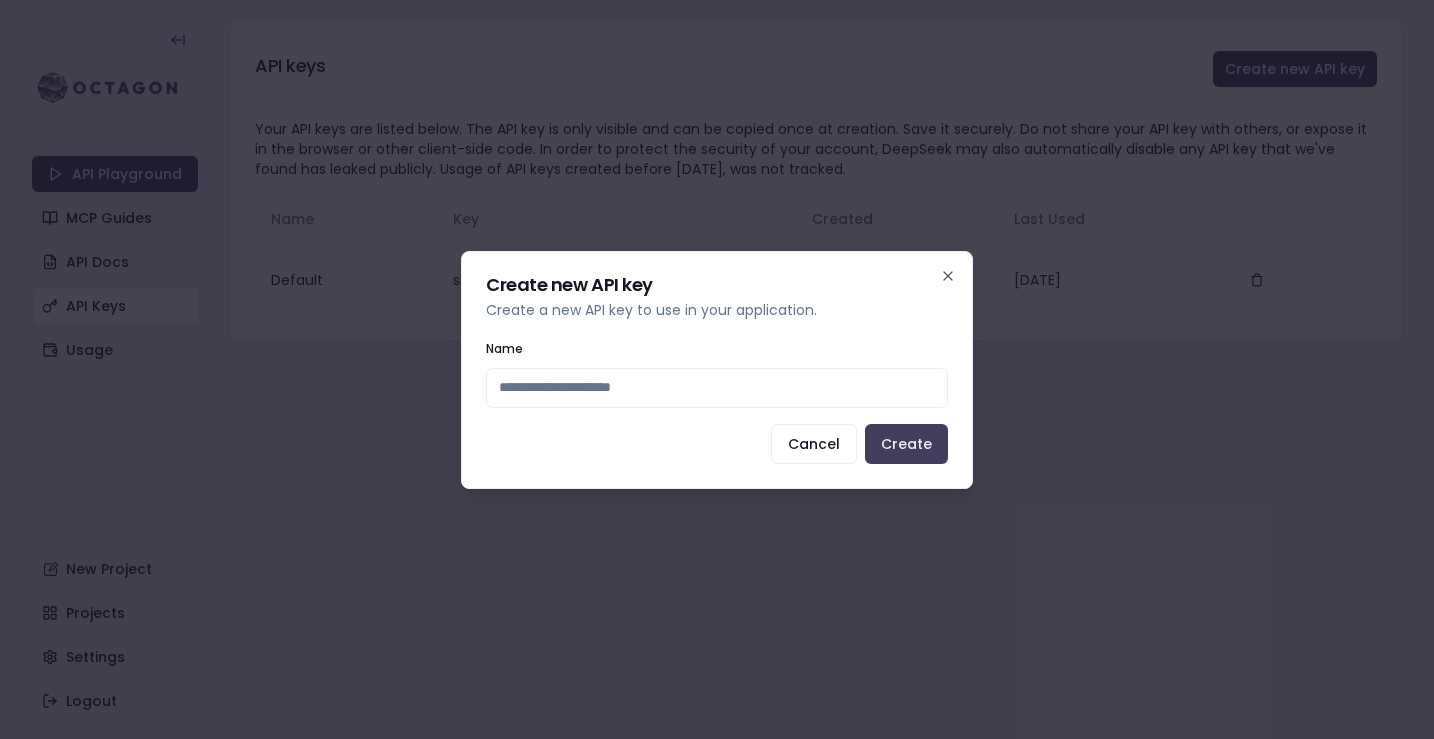 click on "Name" at bounding box center (717, 388) 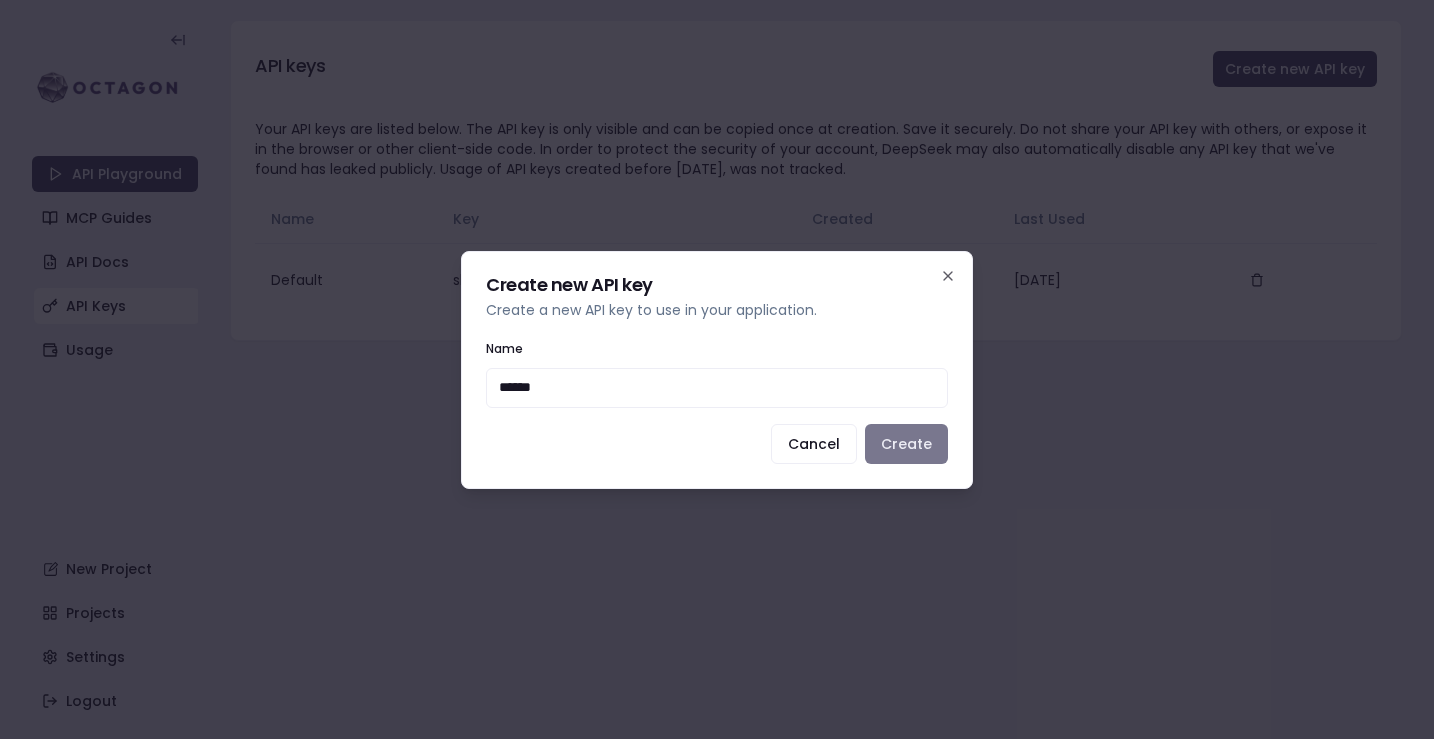 type on "******" 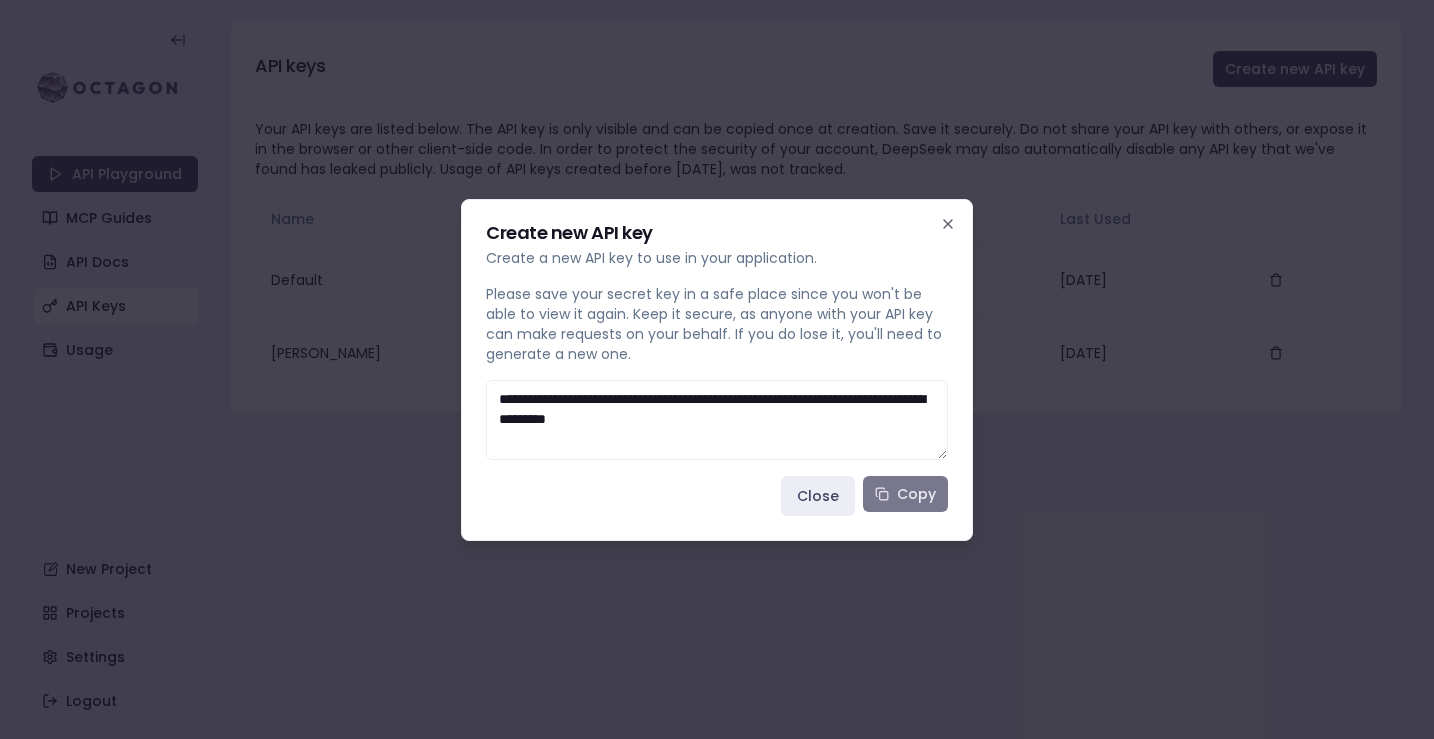click on "Copy" at bounding box center (905, 494) 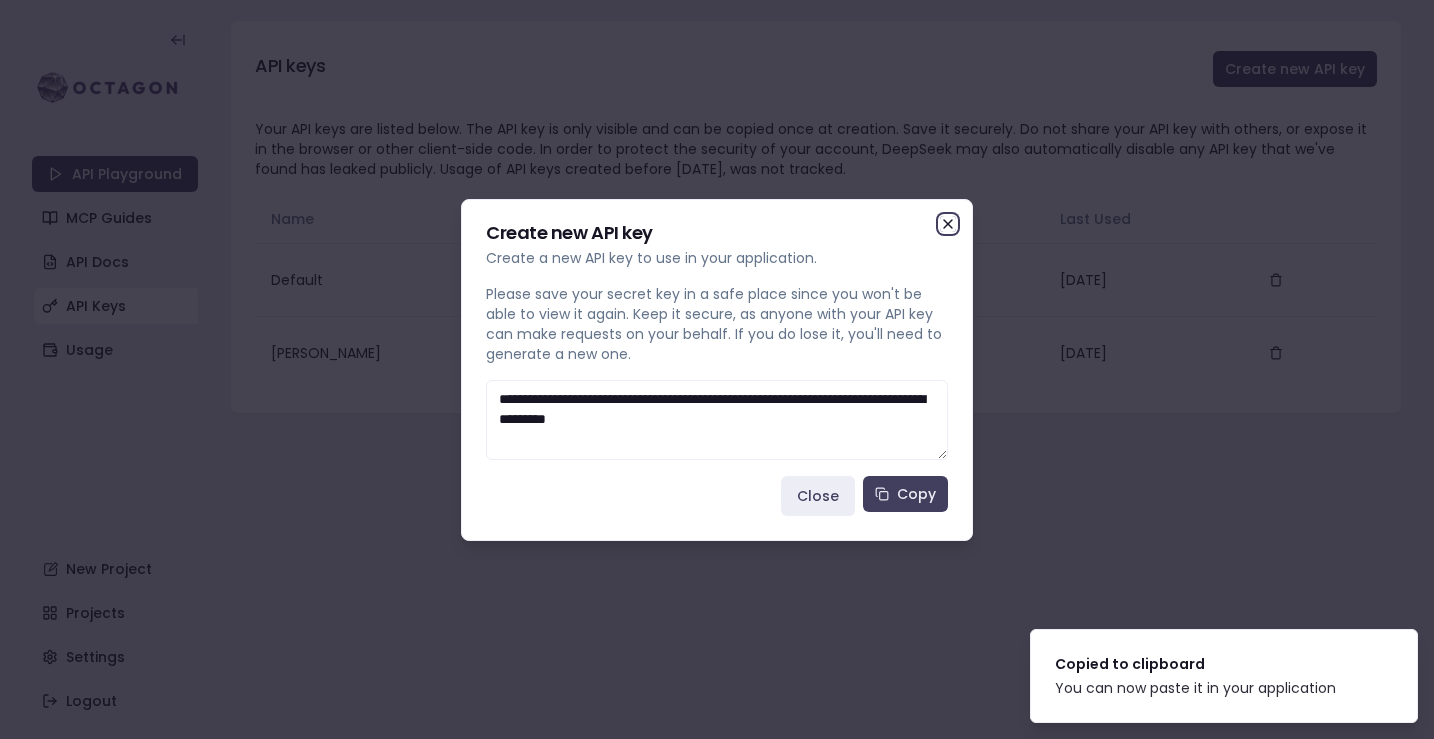 click 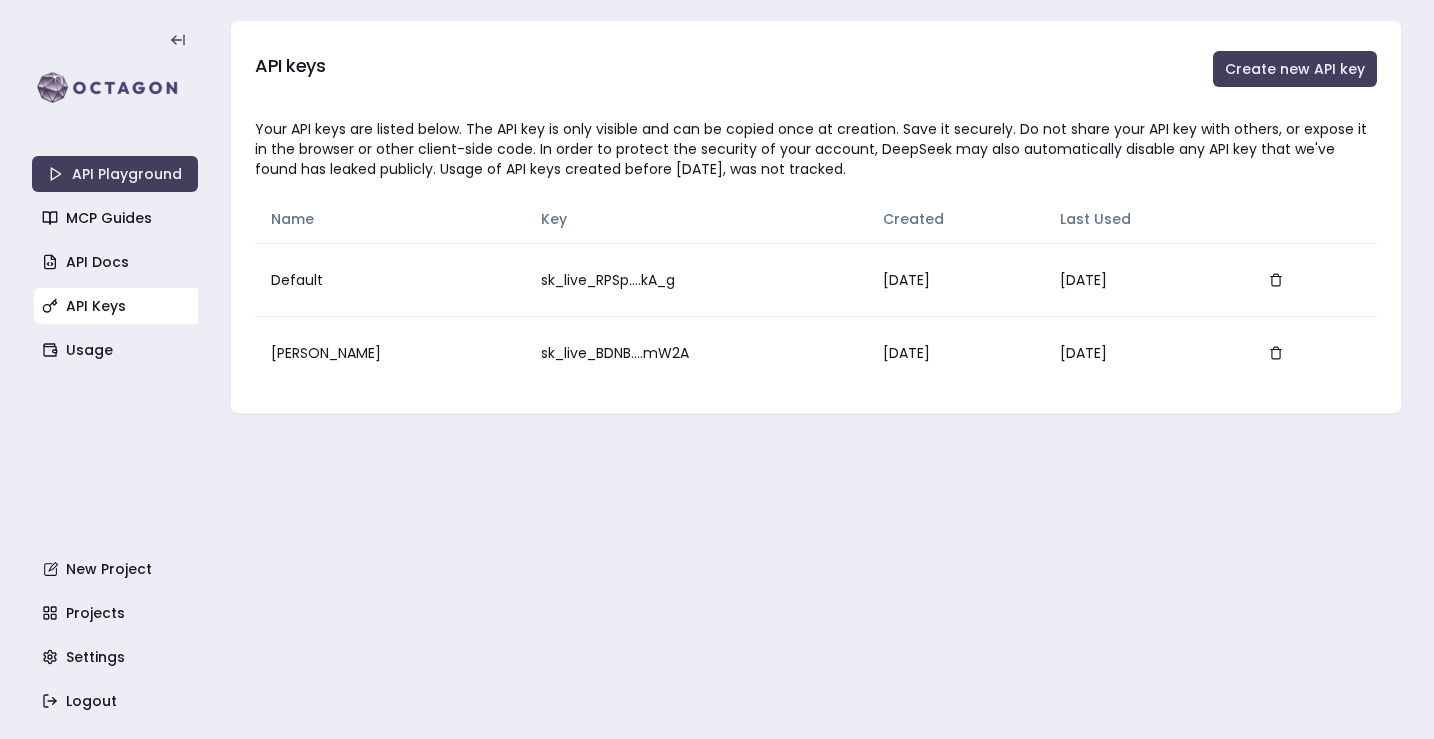 click on "API keys Create new API key Your API keys are listed below. The API key is only visible and can be copied once at creation. Save it securely. Do not share your API key with others, or expose it in the browser or other client-side code. In order to protect the security of your account, DeepSeek may also automatically disable any API key that we've found has leaked publicly. Usage of API keys created before April 25, 2024, was not tracked. Name Key Created Last Used Default sk_live_RPSp....kA_g Jul 6, 2025 Jul 6, 2025 claude sk_live_BDNB....mW2A Jul 6, 2025 Jul 6, 2025" at bounding box center [816, 369] 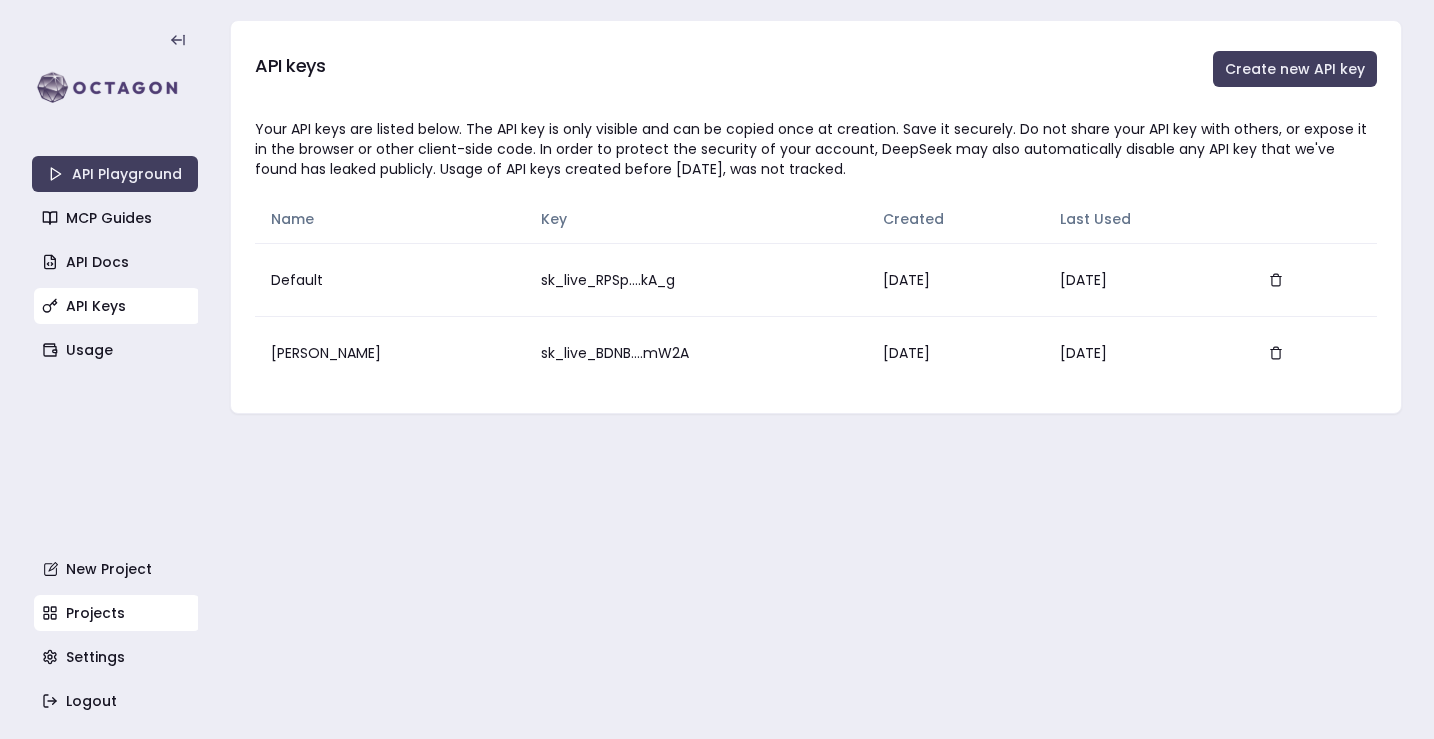 click on "Projects" at bounding box center [117, 613] 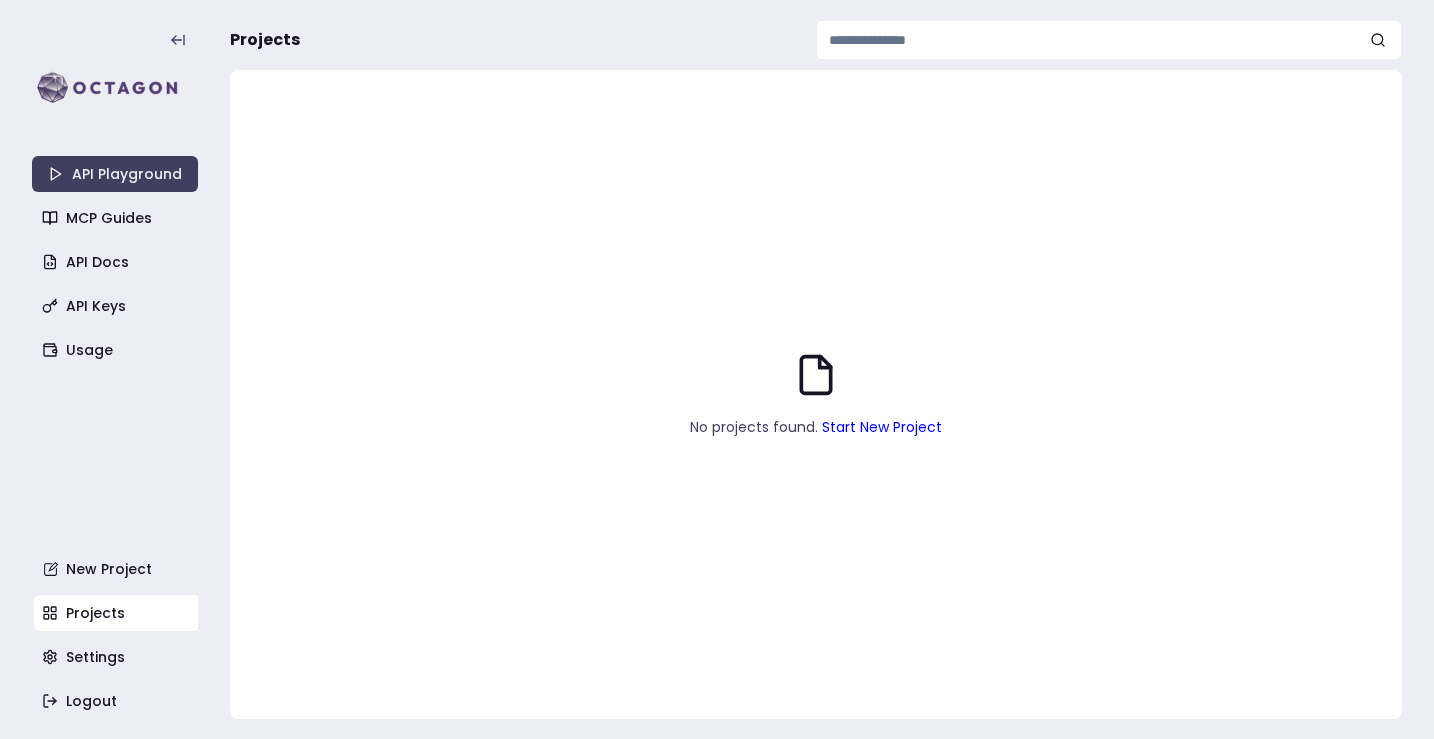 click on "Start New Project" at bounding box center [882, 427] 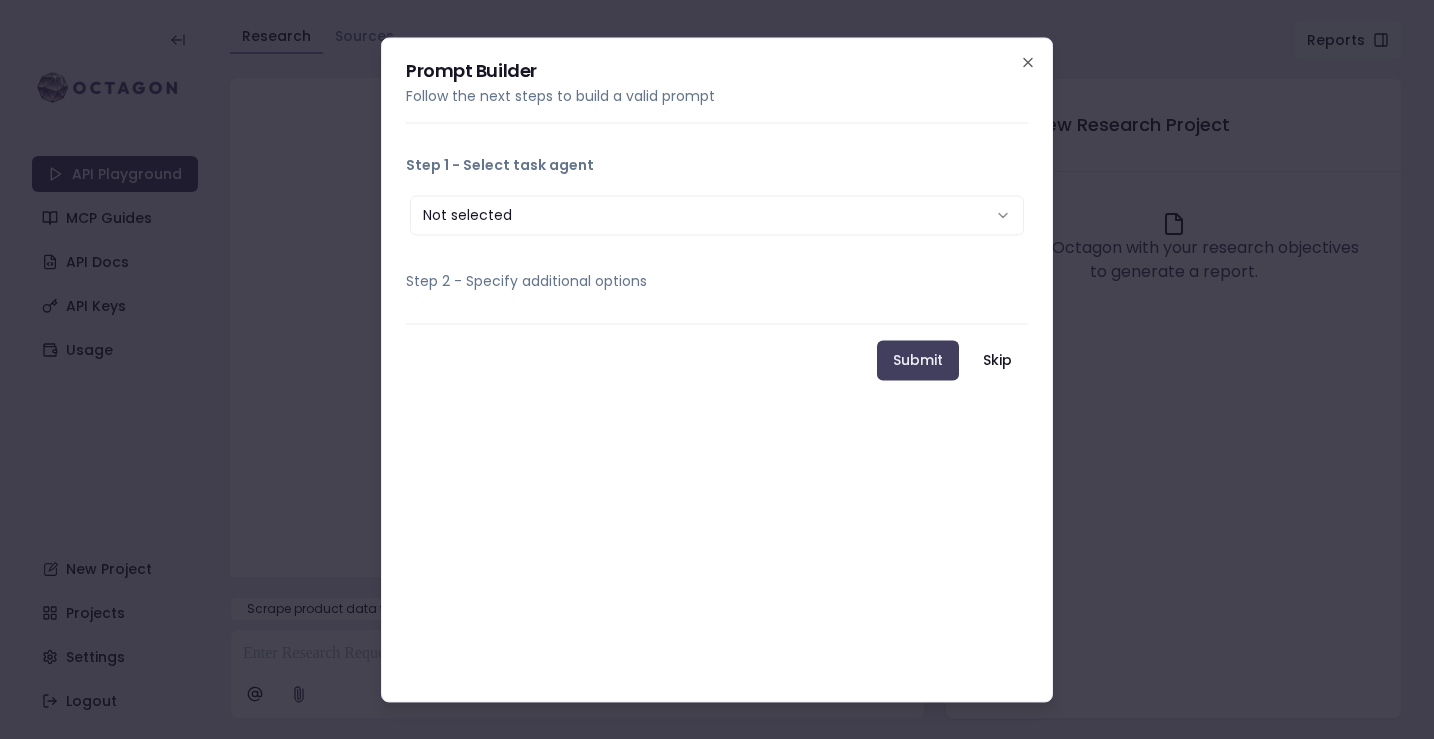 click on "Not selected" at bounding box center [717, 215] 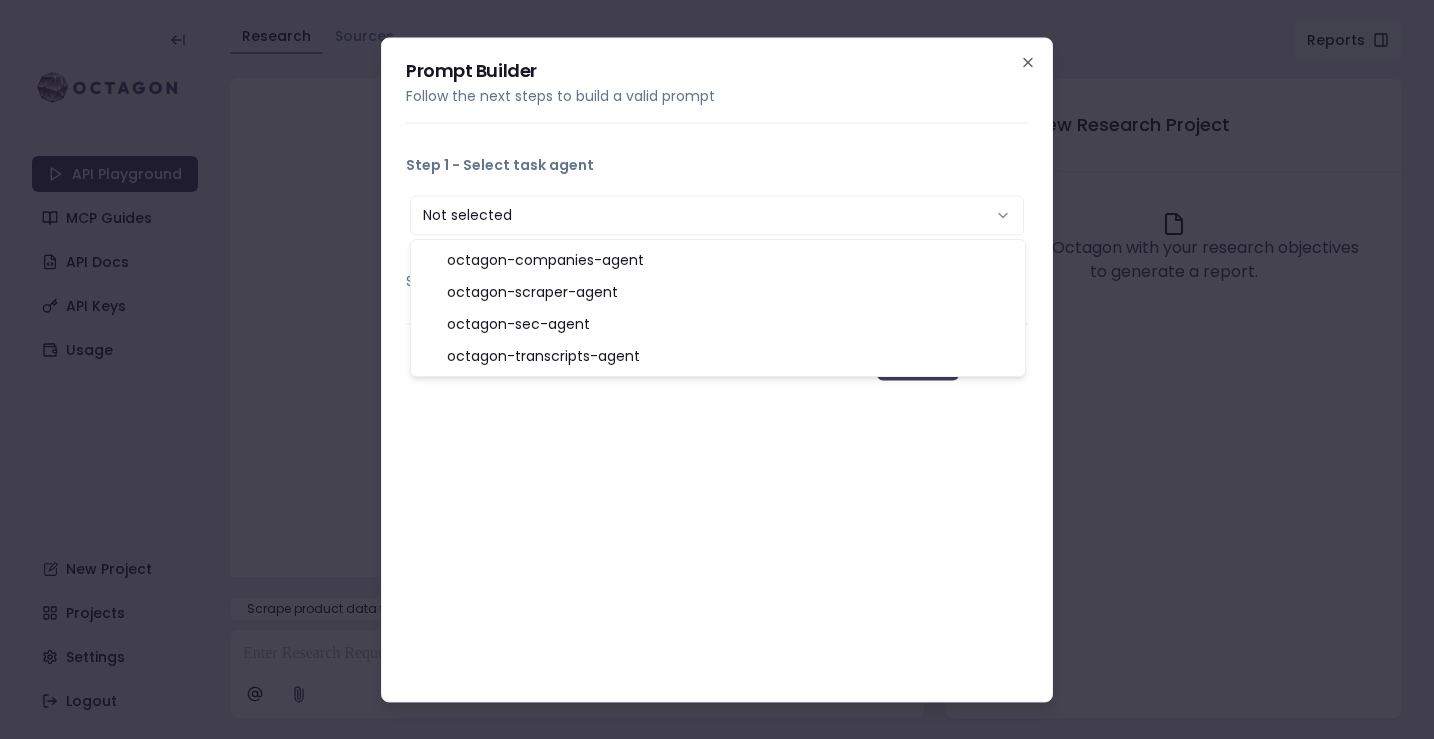select on "**********" 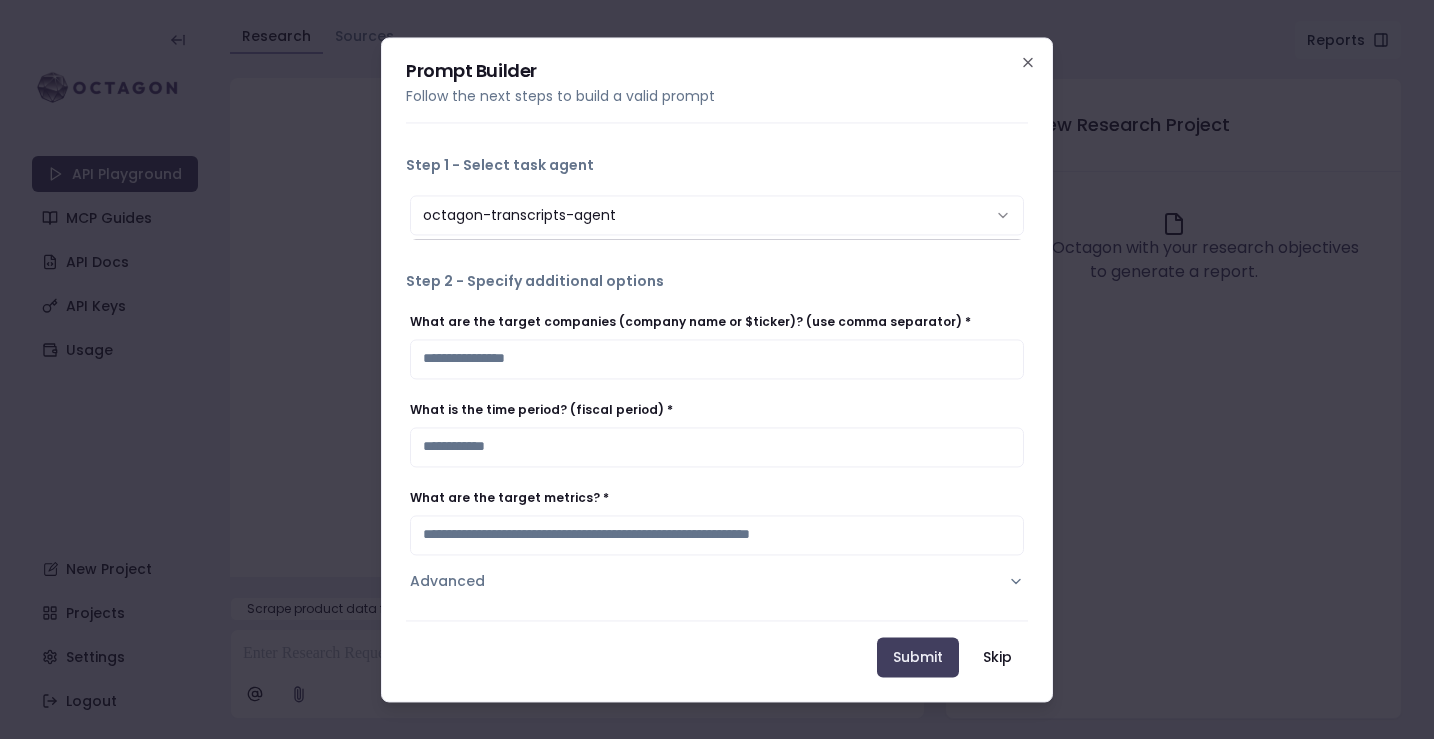 click on "What is the time period? (fiscal period) *" at bounding box center [717, 447] 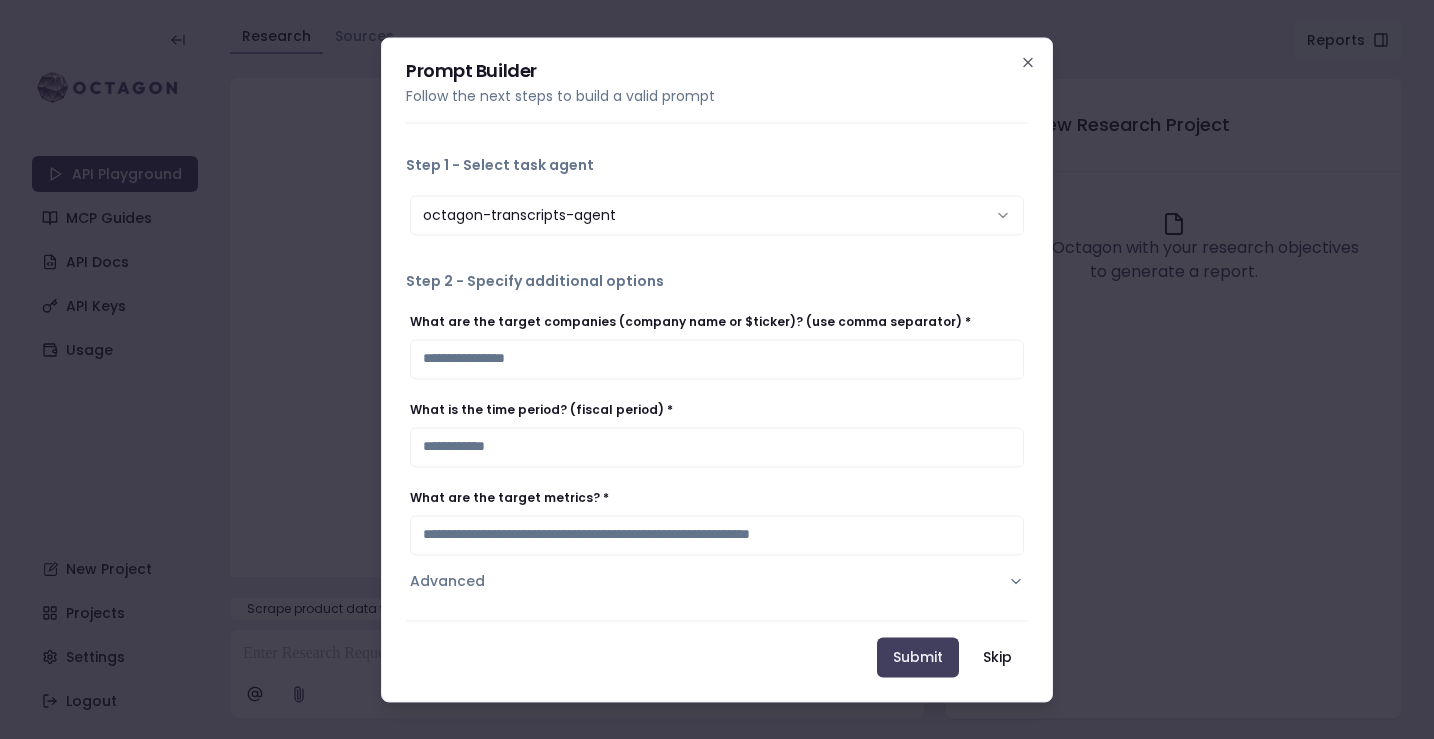 click on "What is the time period? (fiscal period) *" at bounding box center [717, 447] 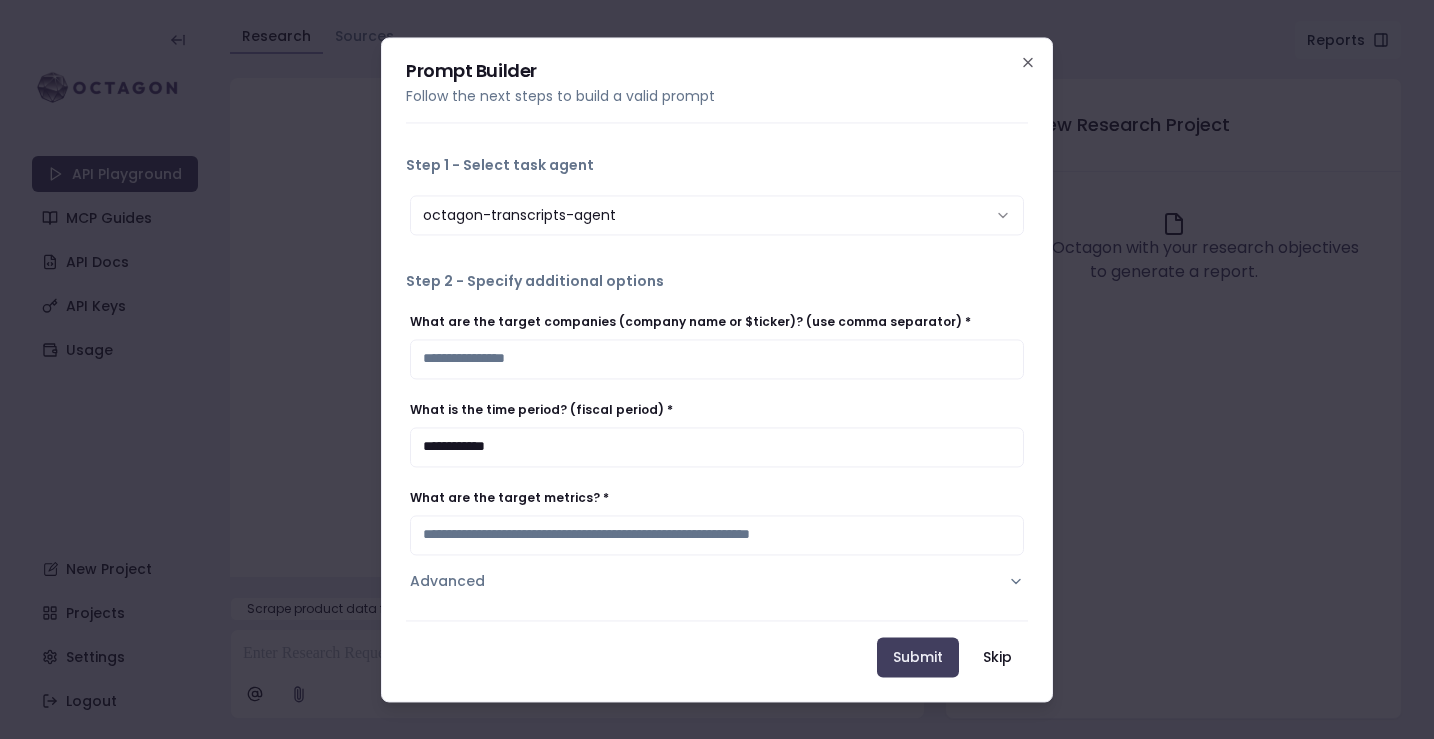 type on "**********" 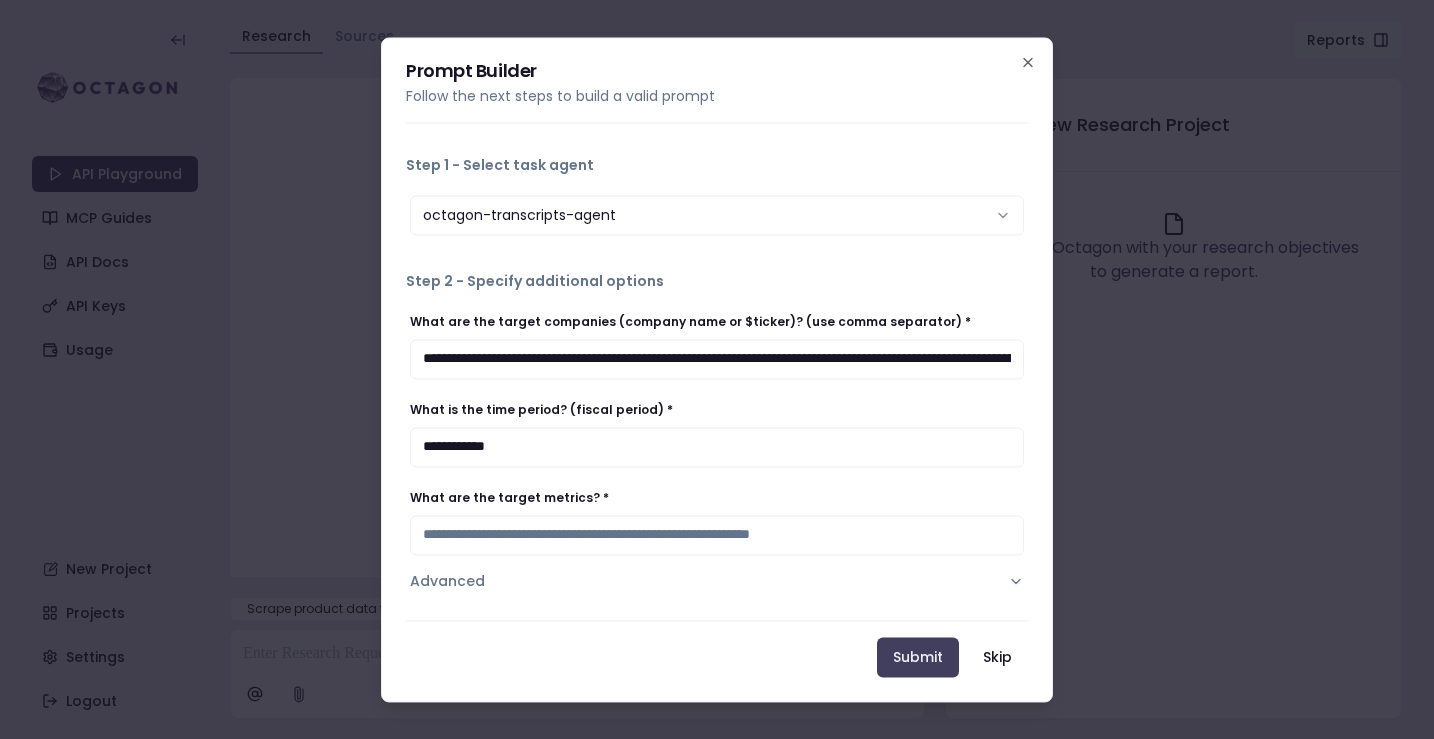 scroll, scrollTop: 0, scrollLeft: 653, axis: horizontal 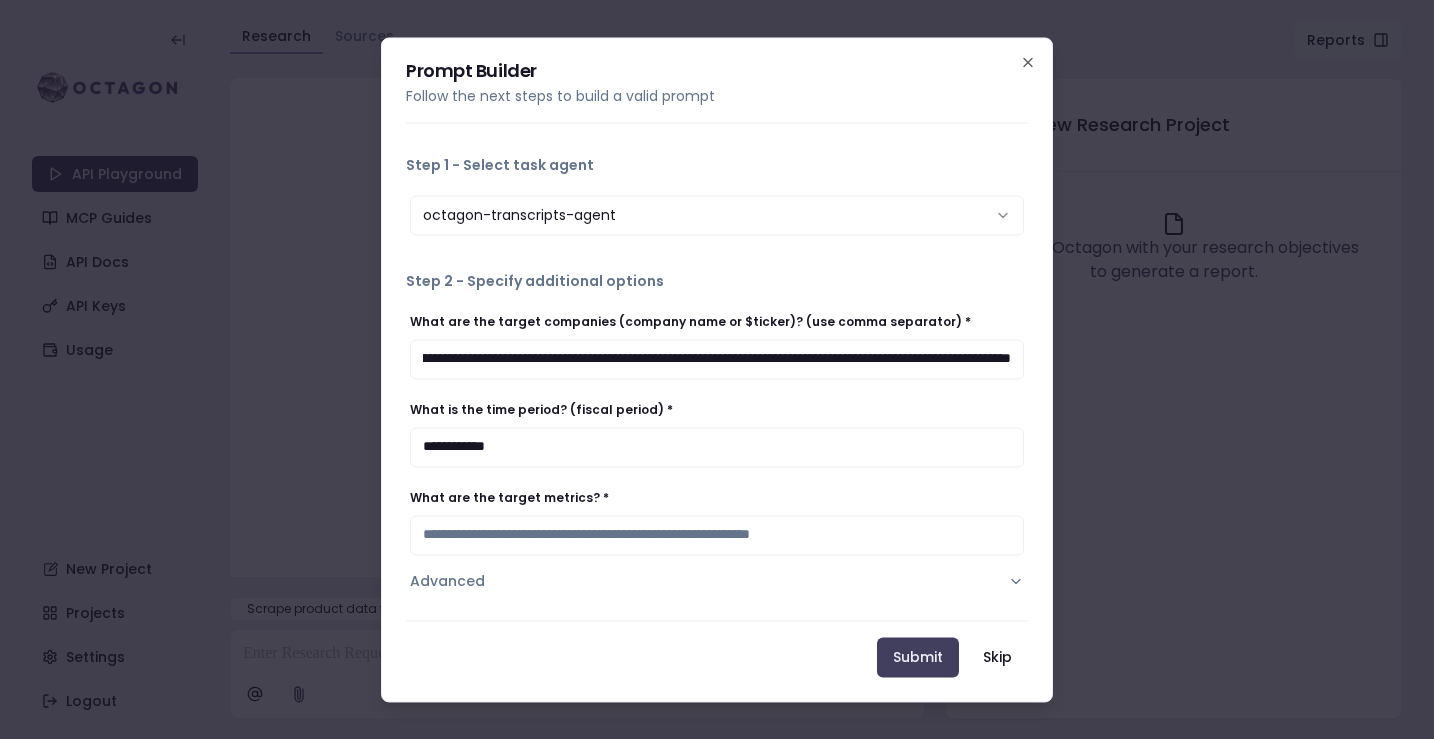 type on "**********" 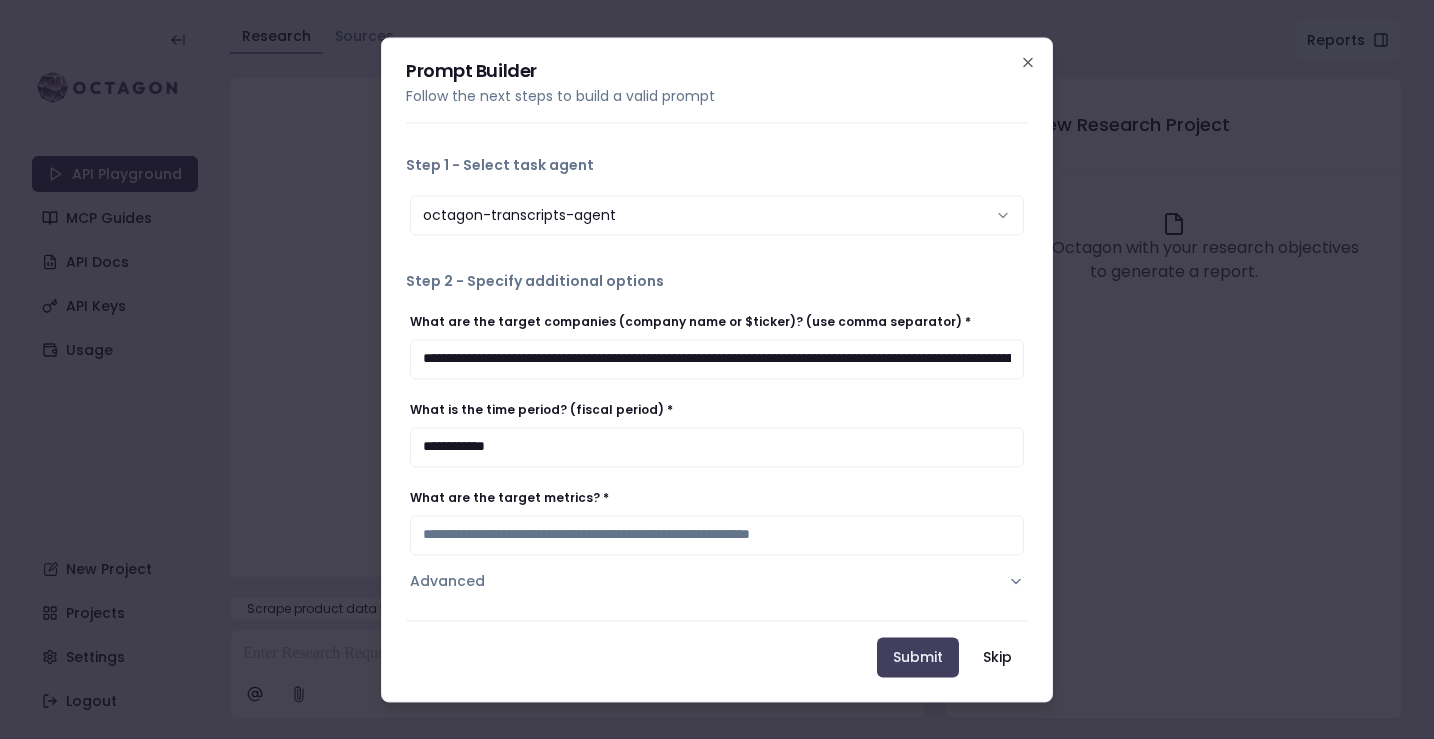 click on "Advanced" at bounding box center [717, 581] 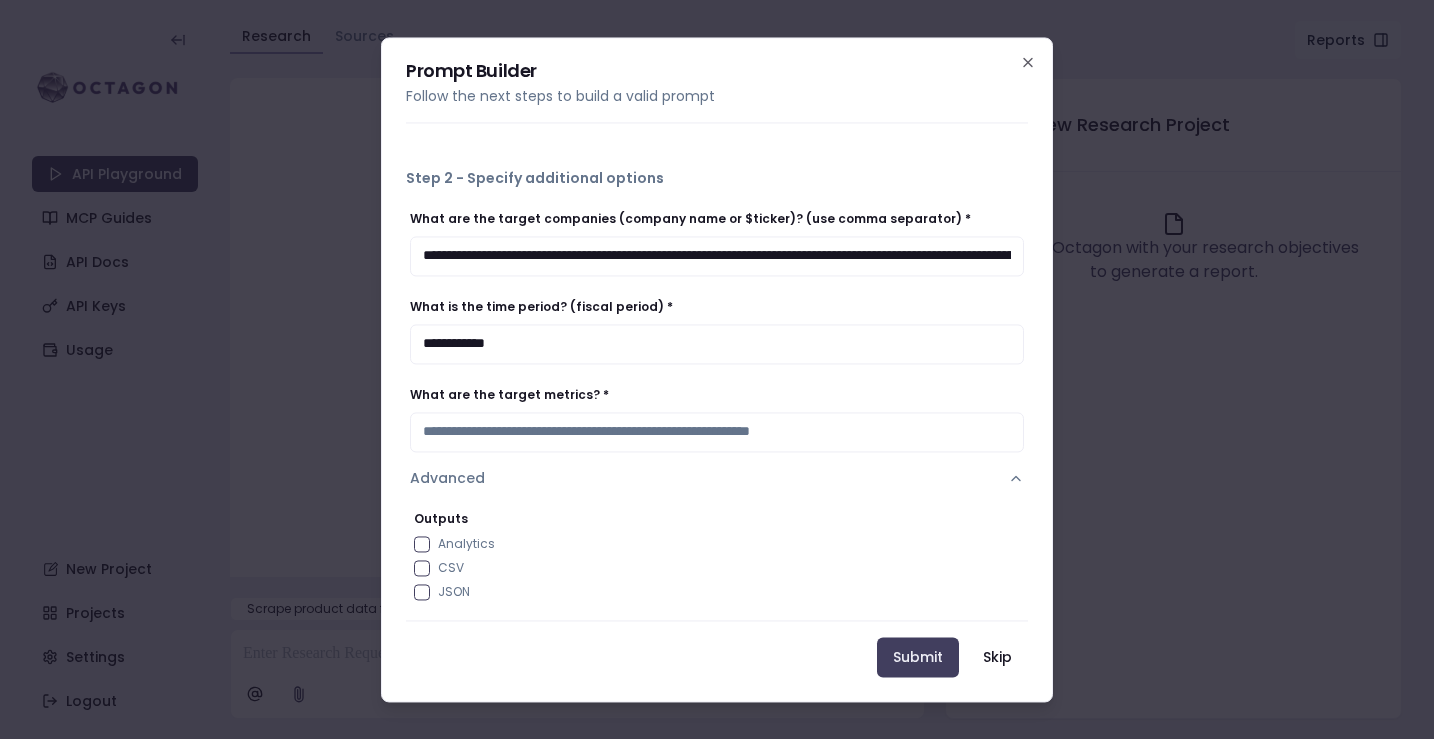 scroll, scrollTop: 127, scrollLeft: 0, axis: vertical 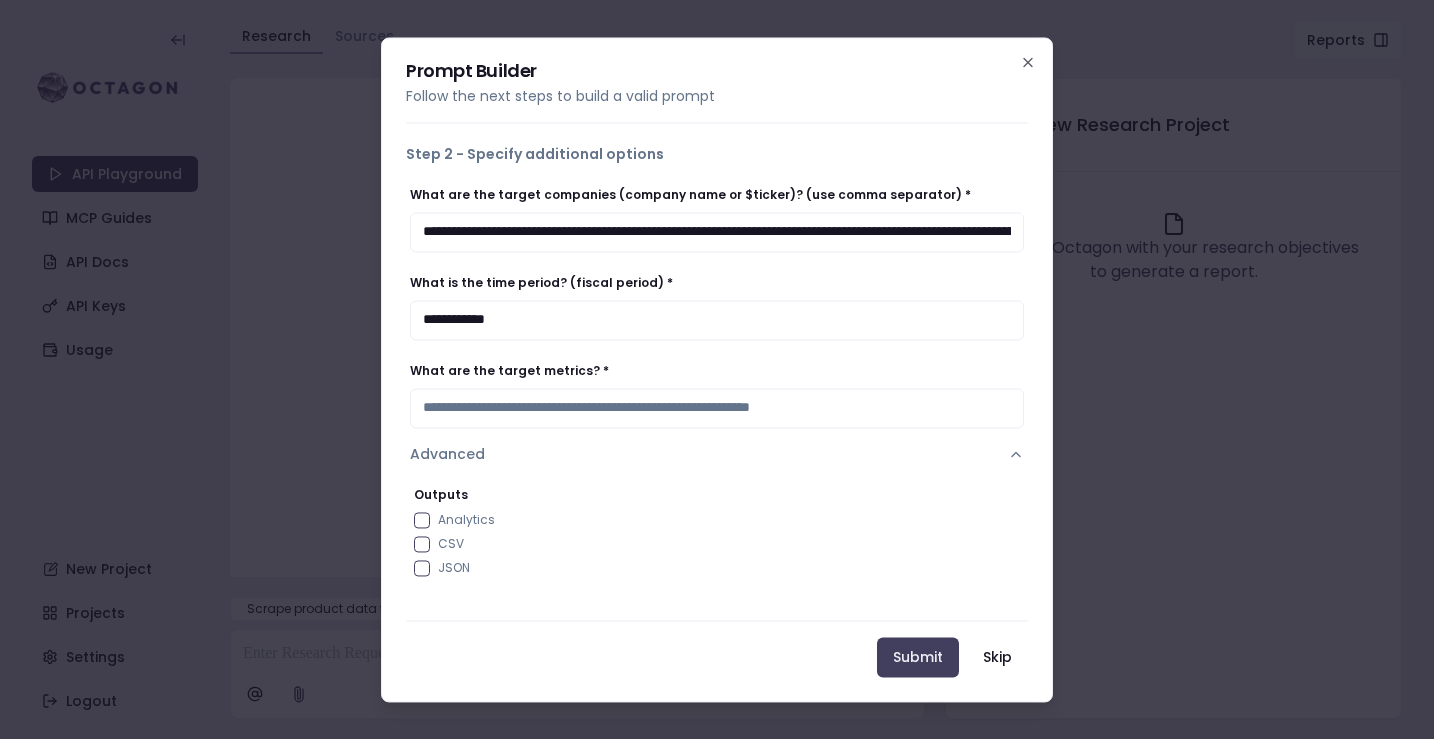 click on "Analytics" at bounding box center (422, 520) 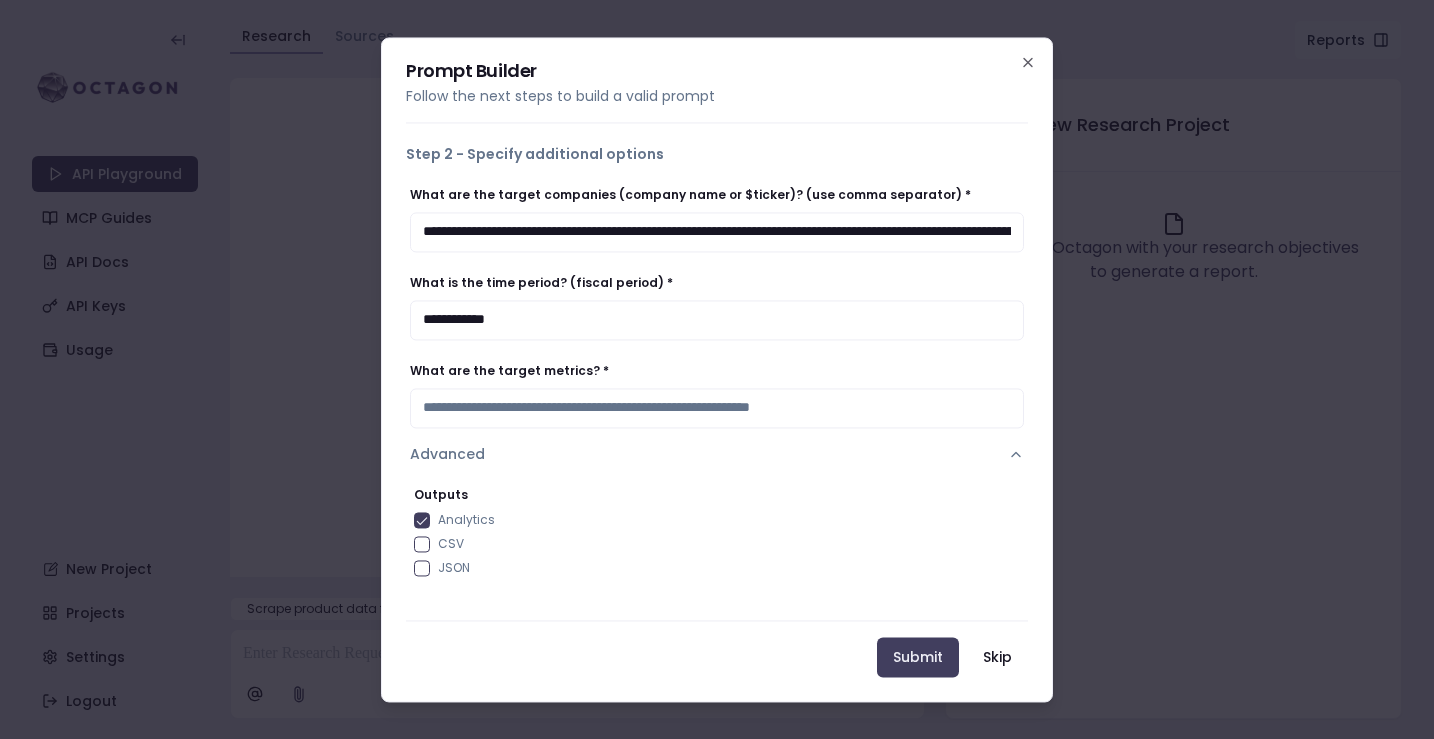 click on "CSV" at bounding box center [422, 544] 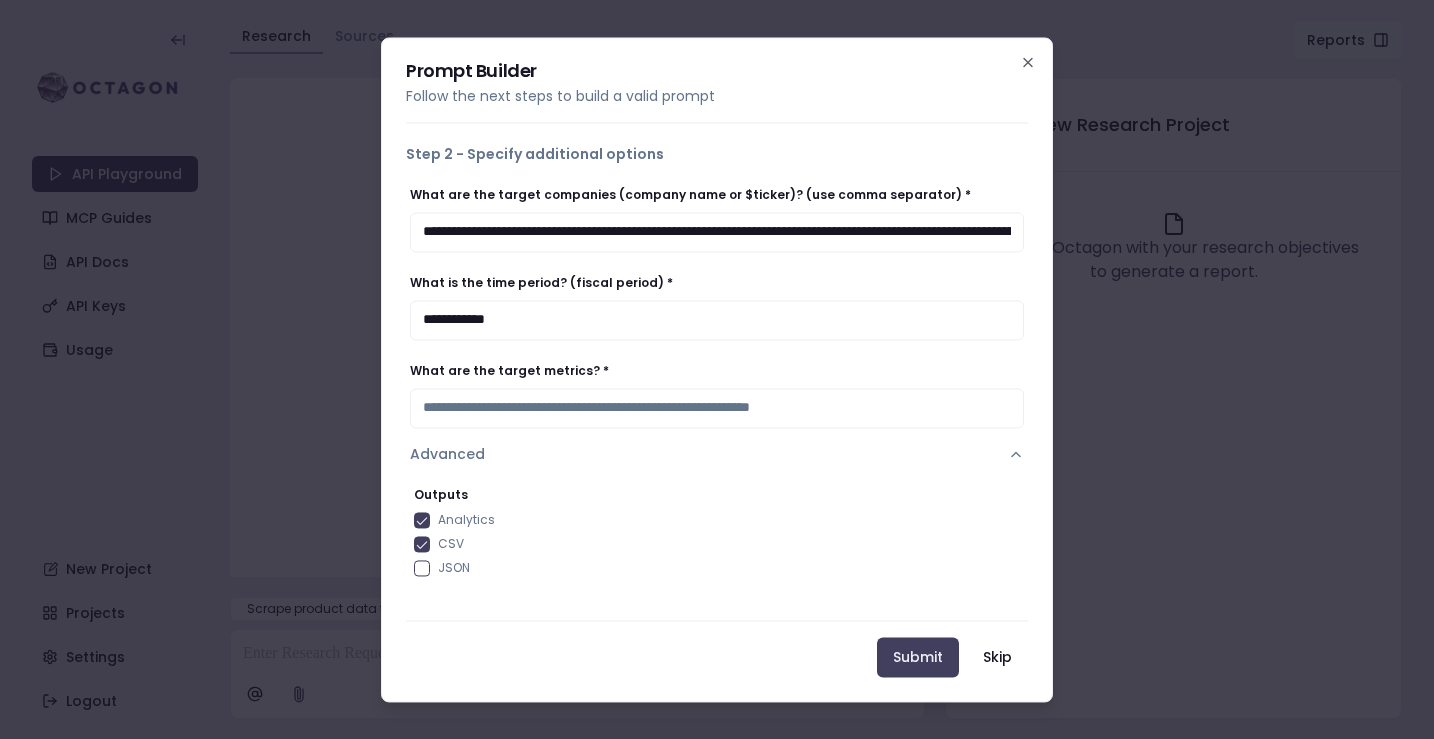 click at bounding box center [717, 590] 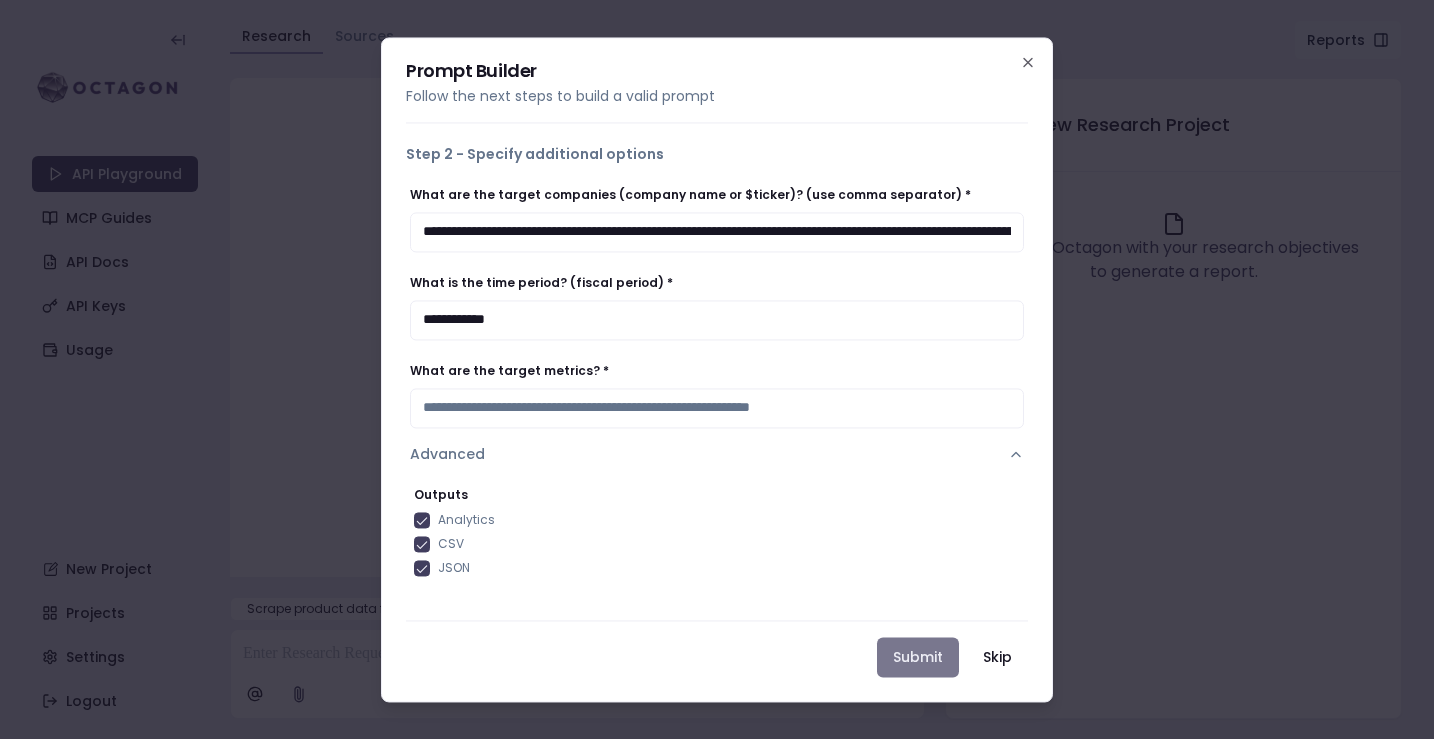 click on "Submit" at bounding box center (918, 657) 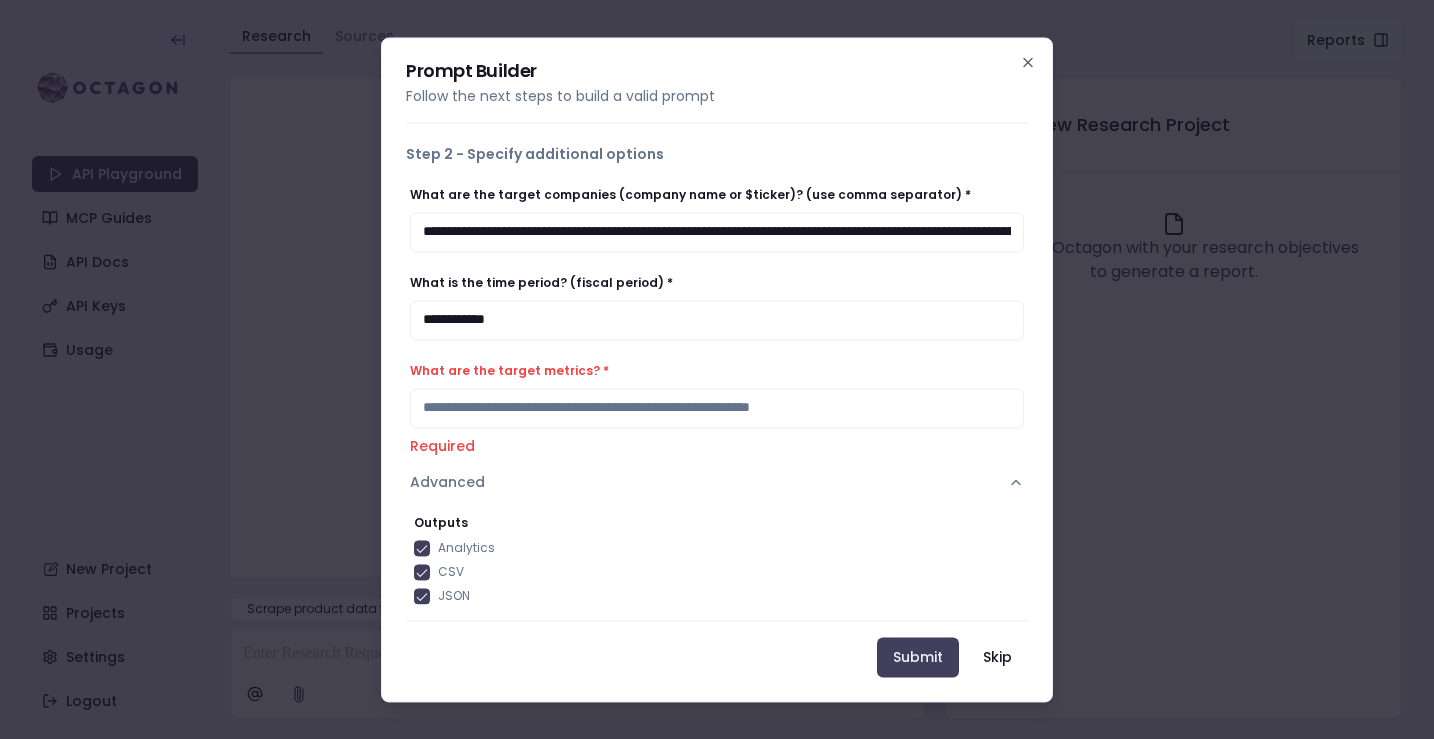click on "What are the target metrics? *" at bounding box center (717, 408) 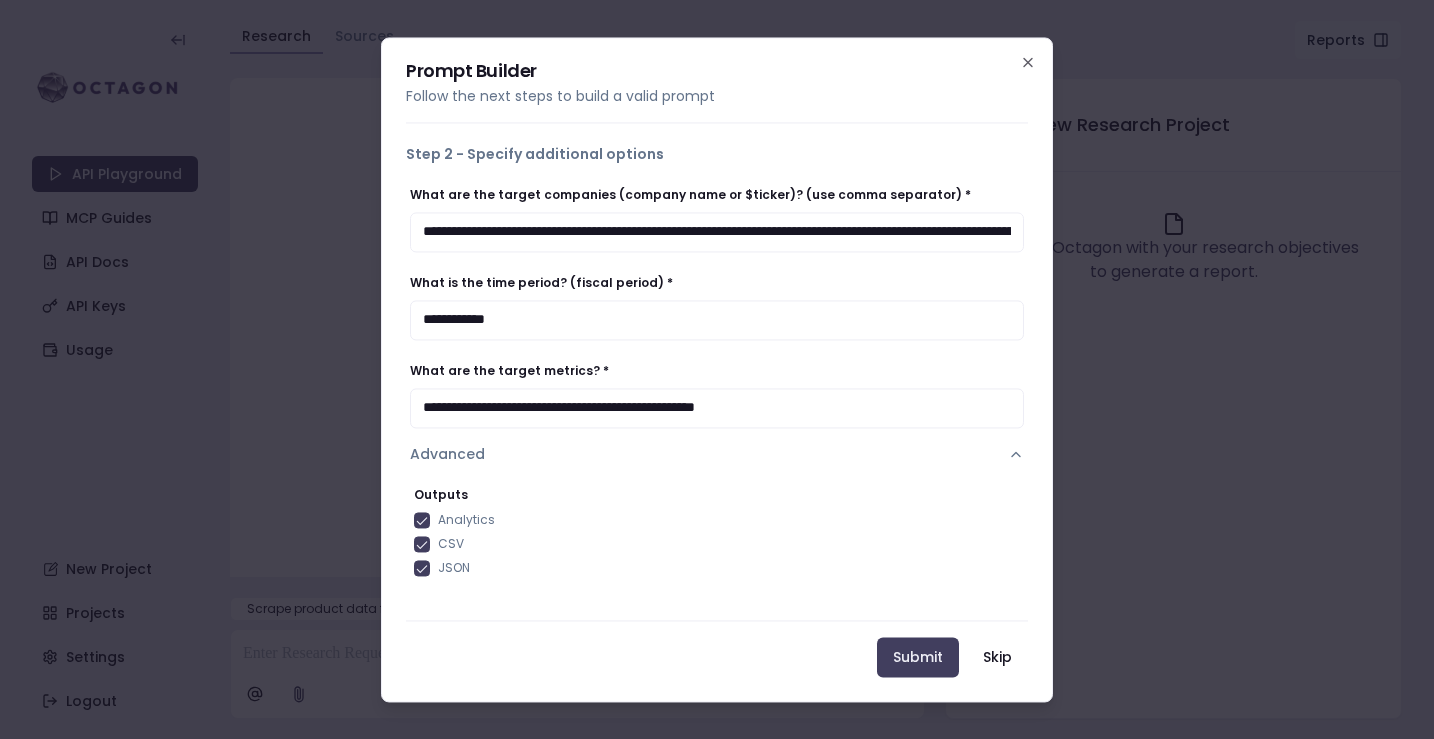 drag, startPoint x: 941, startPoint y: 652, endPoint x: 953, endPoint y: 539, distance: 113.63538 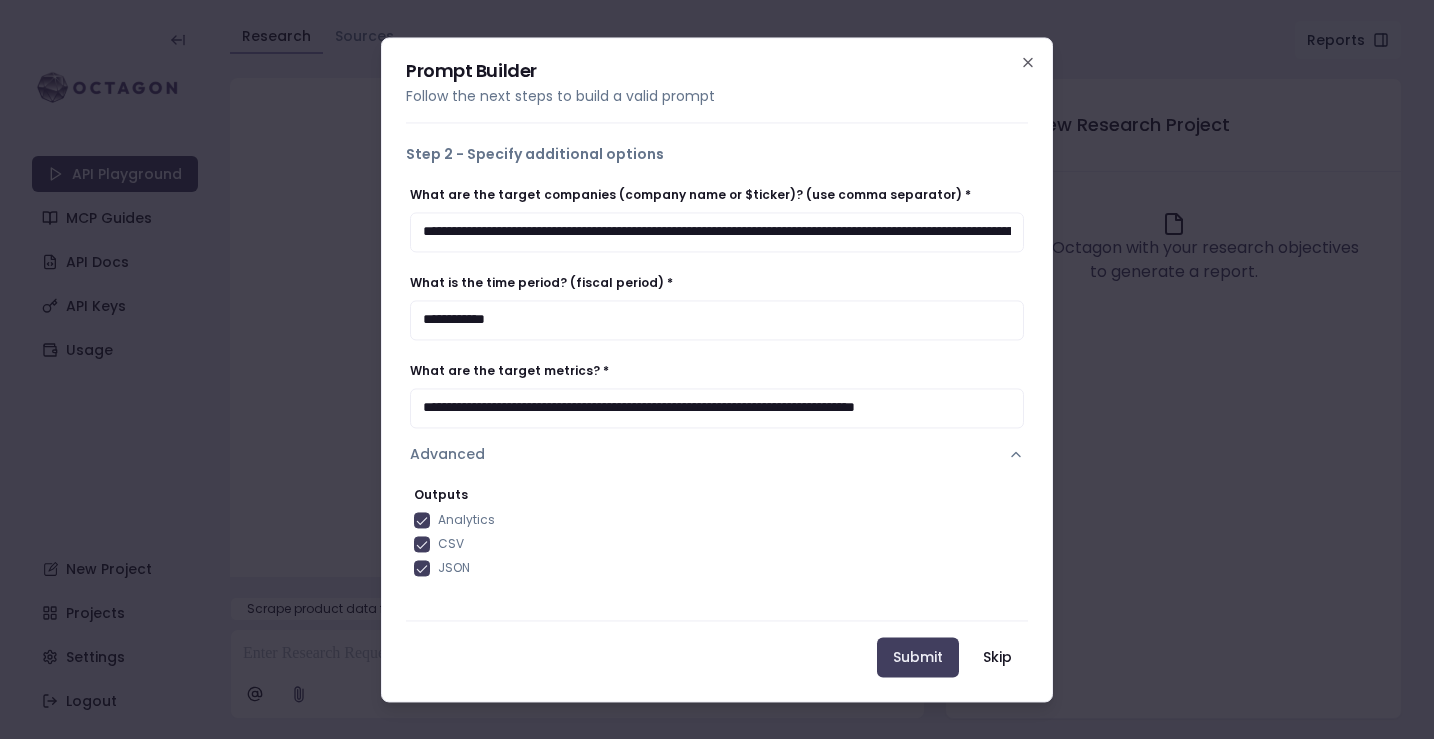 scroll, scrollTop: 0, scrollLeft: 4, axis: horizontal 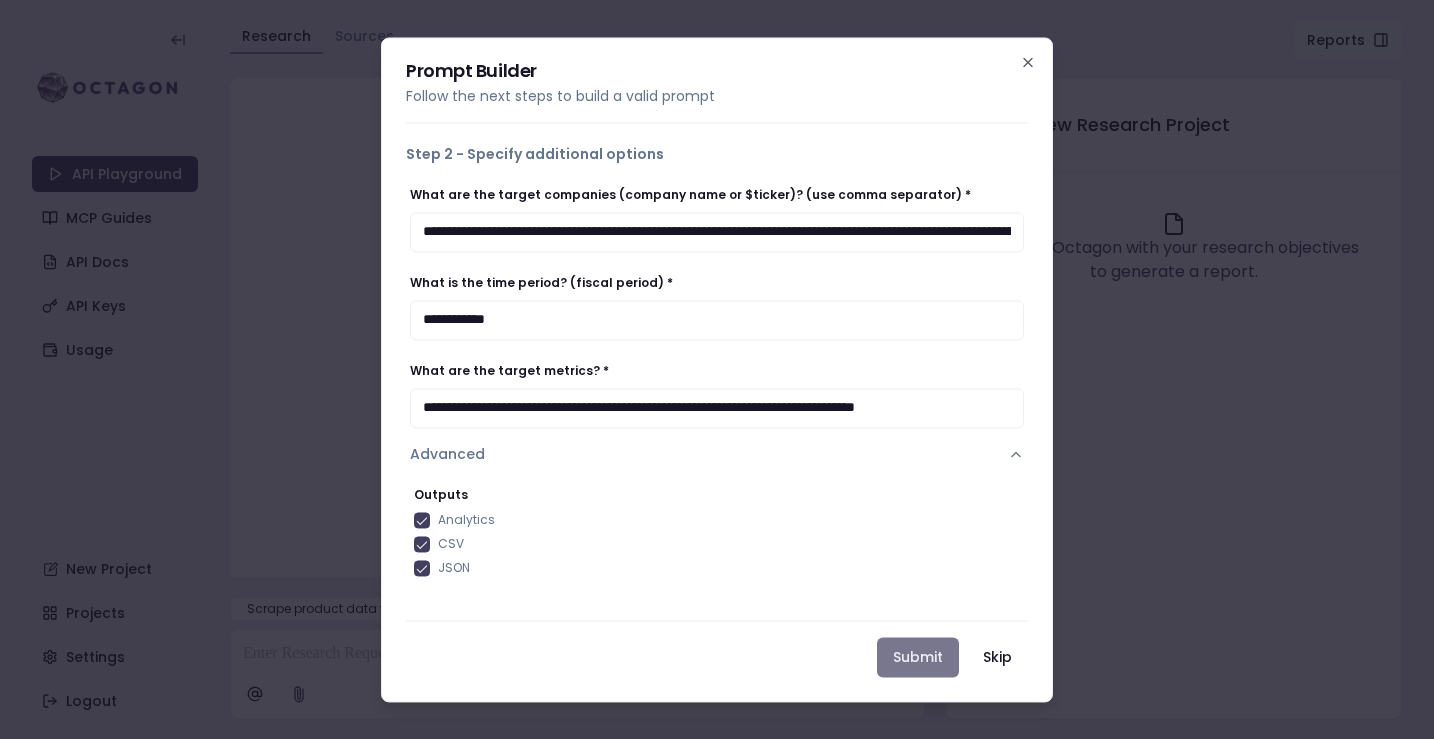 type on "**********" 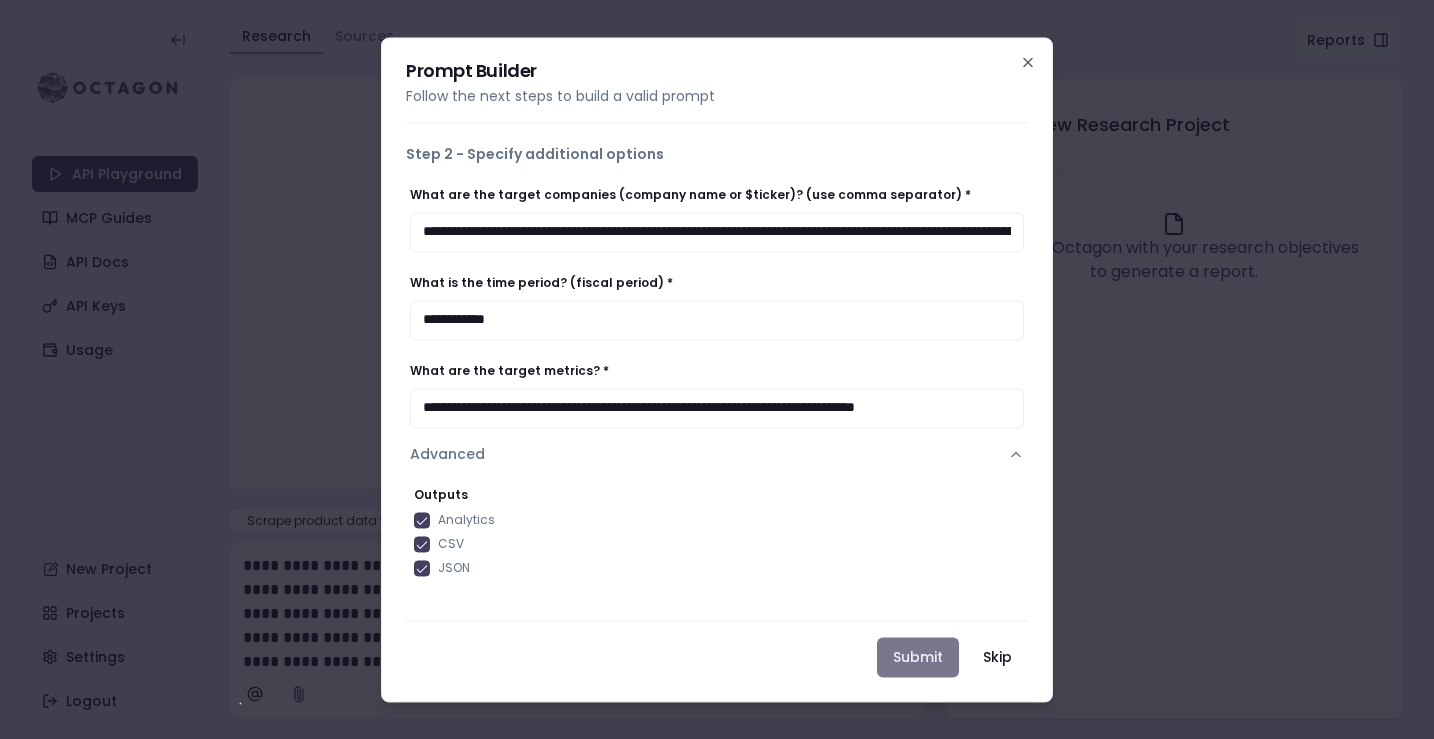 scroll, scrollTop: 0, scrollLeft: 0, axis: both 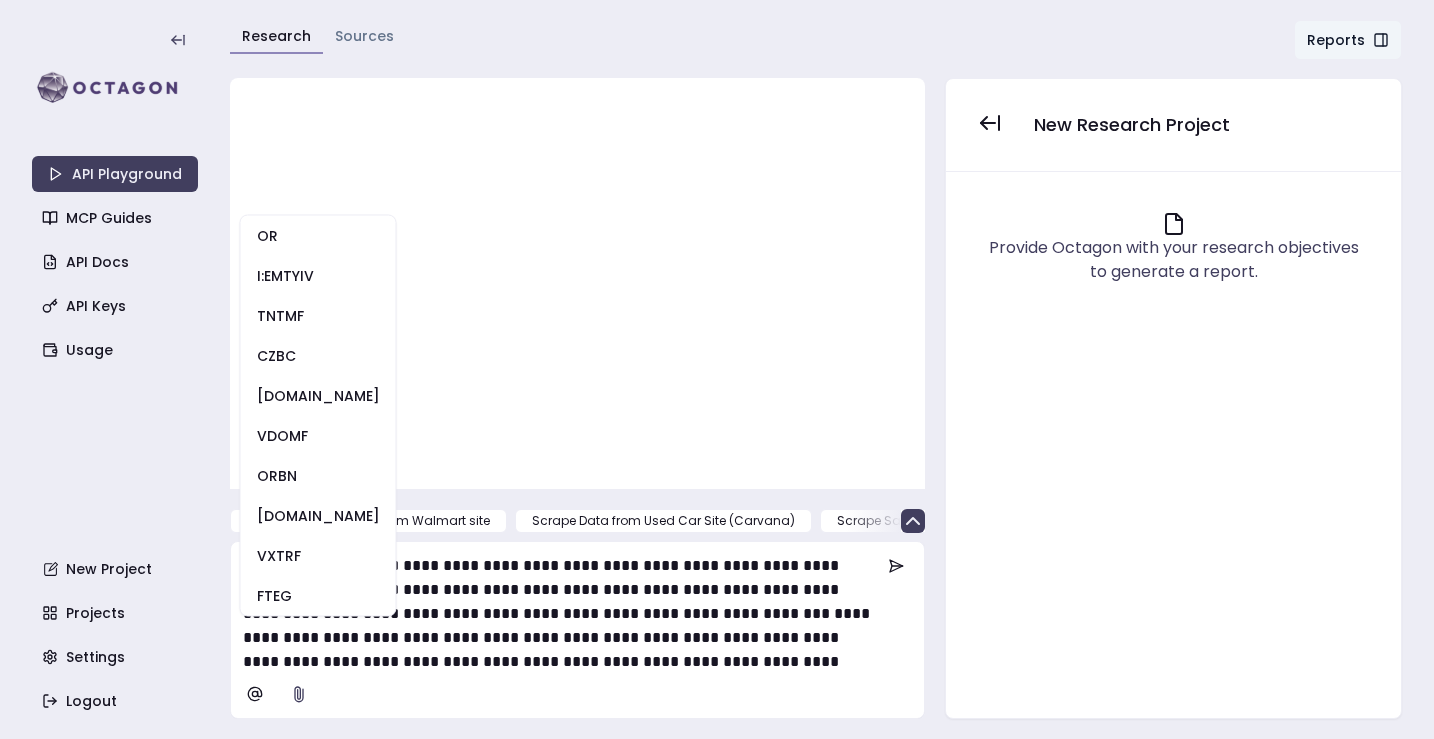 click on "Research Sources Reports Chat" at bounding box center (816, 45) 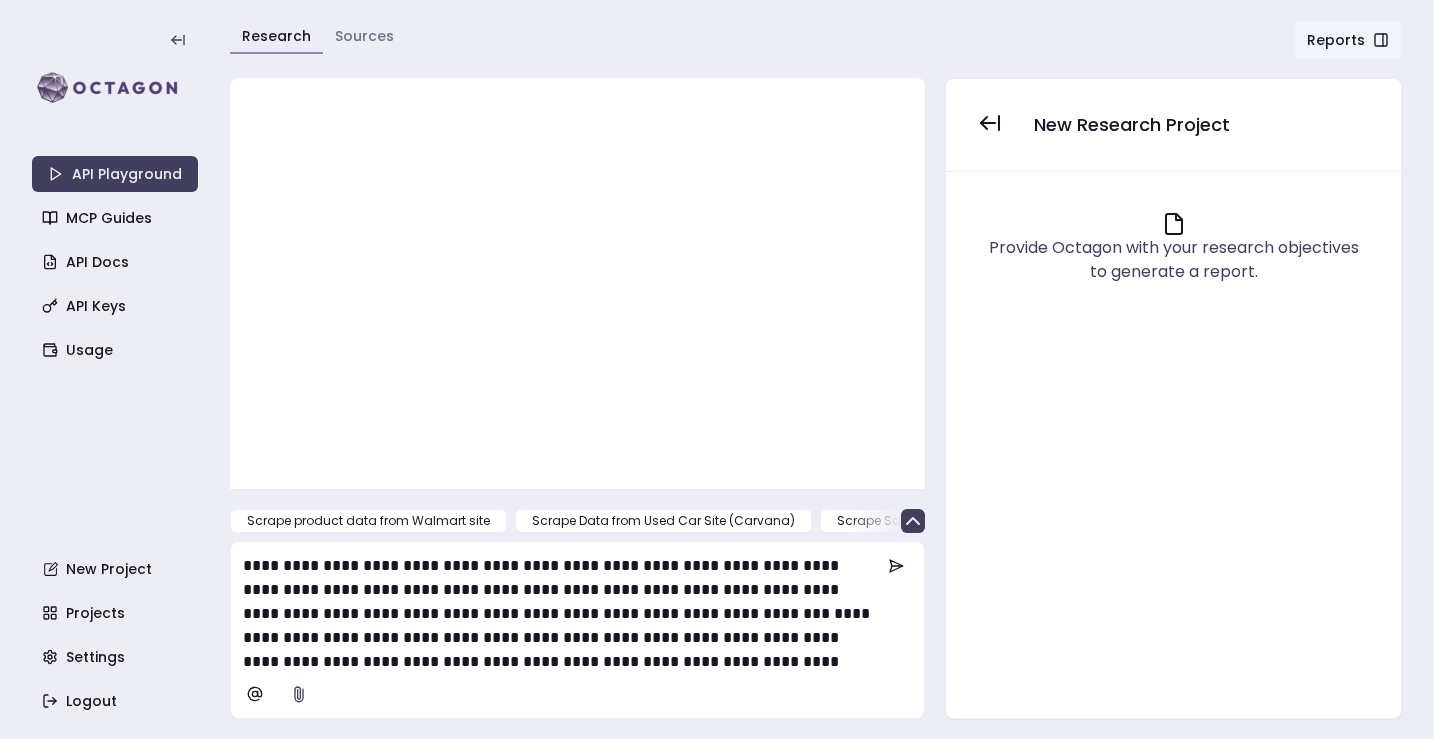 scroll, scrollTop: 32, scrollLeft: 0, axis: vertical 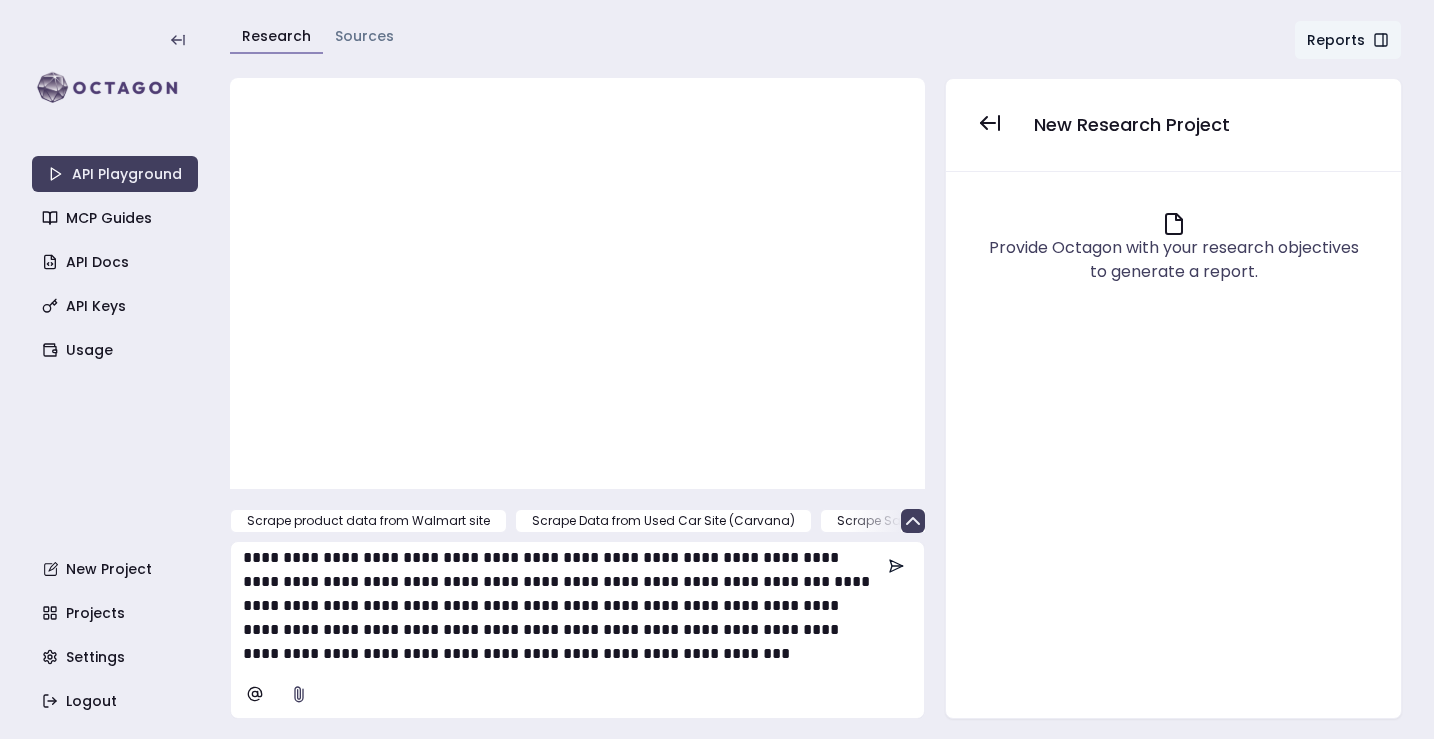 click 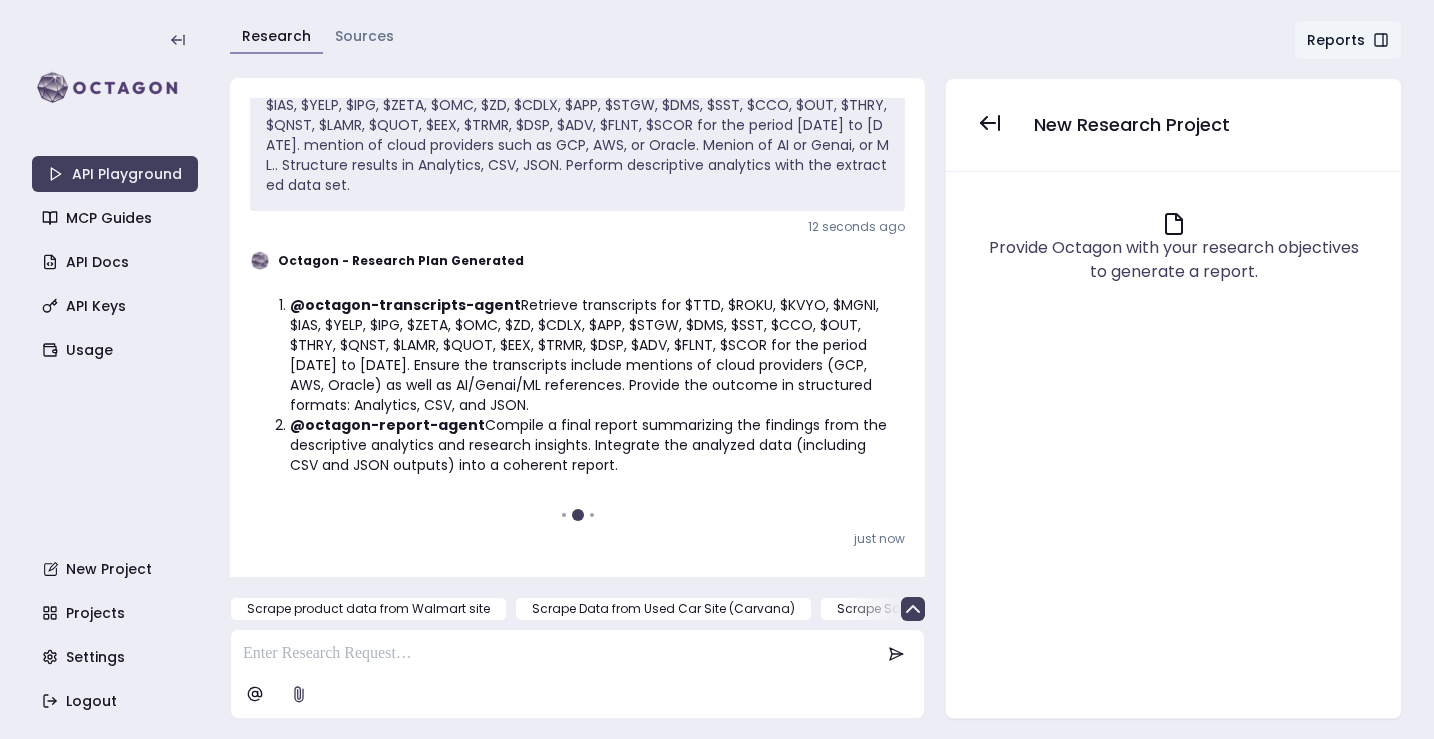 scroll, scrollTop: 235, scrollLeft: 0, axis: vertical 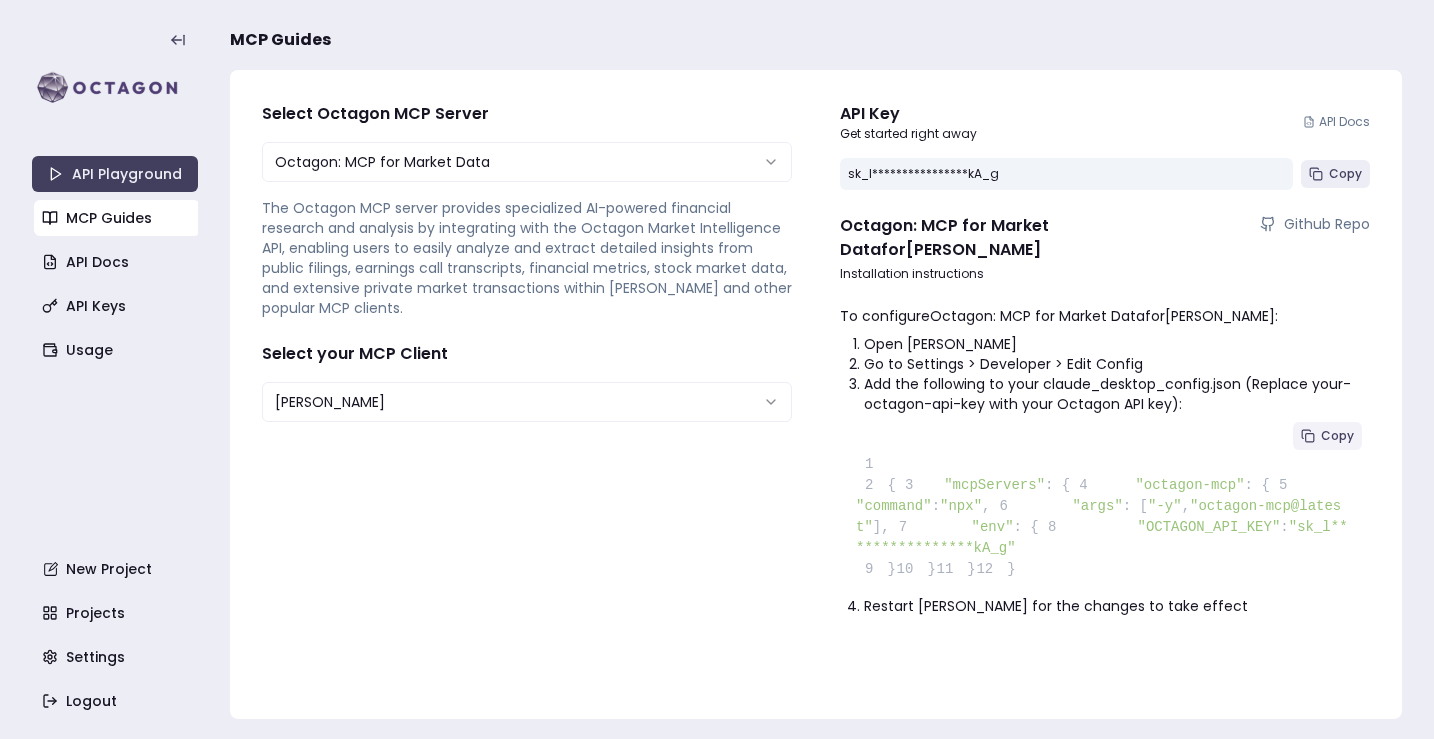 click on "Copy" at bounding box center (1337, 436) 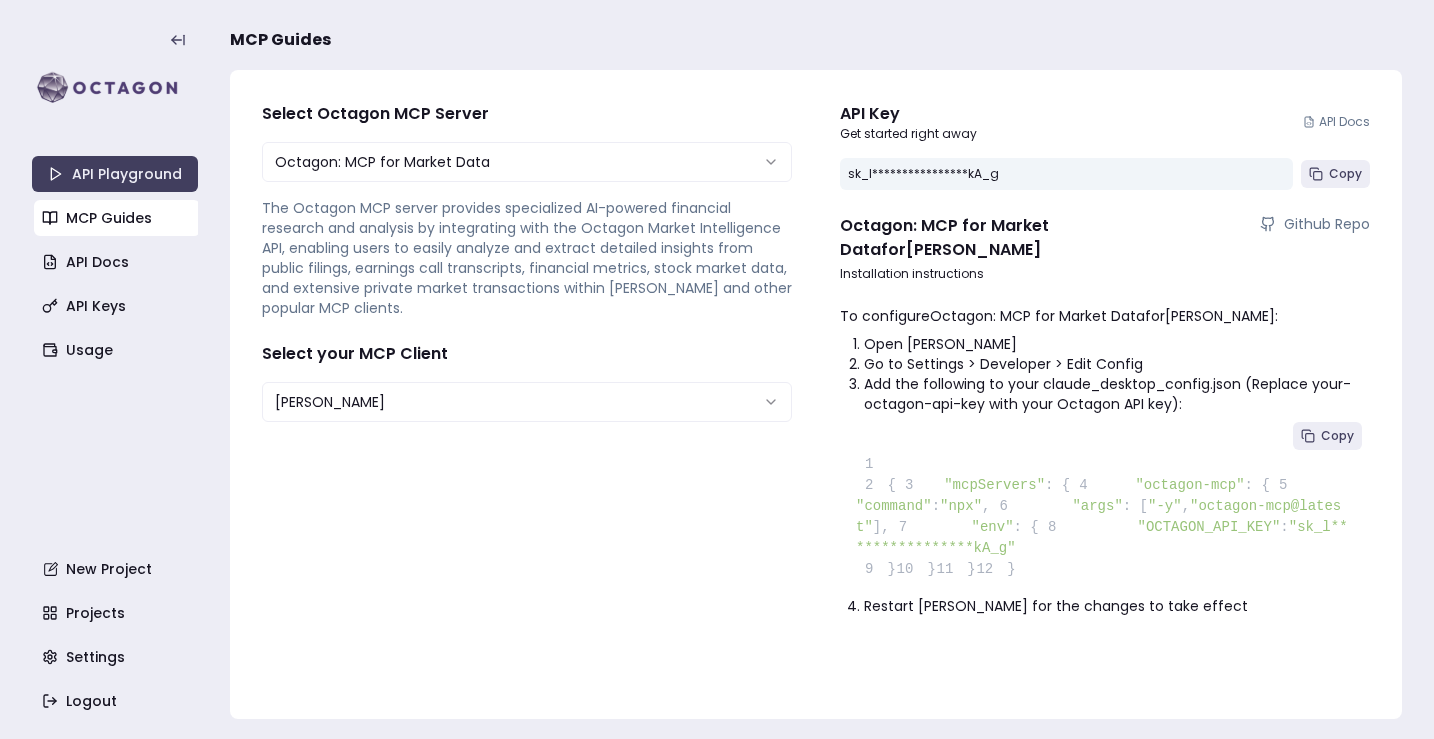 drag, startPoint x: 469, startPoint y: 269, endPoint x: 462, endPoint y: 206, distance: 63.387695 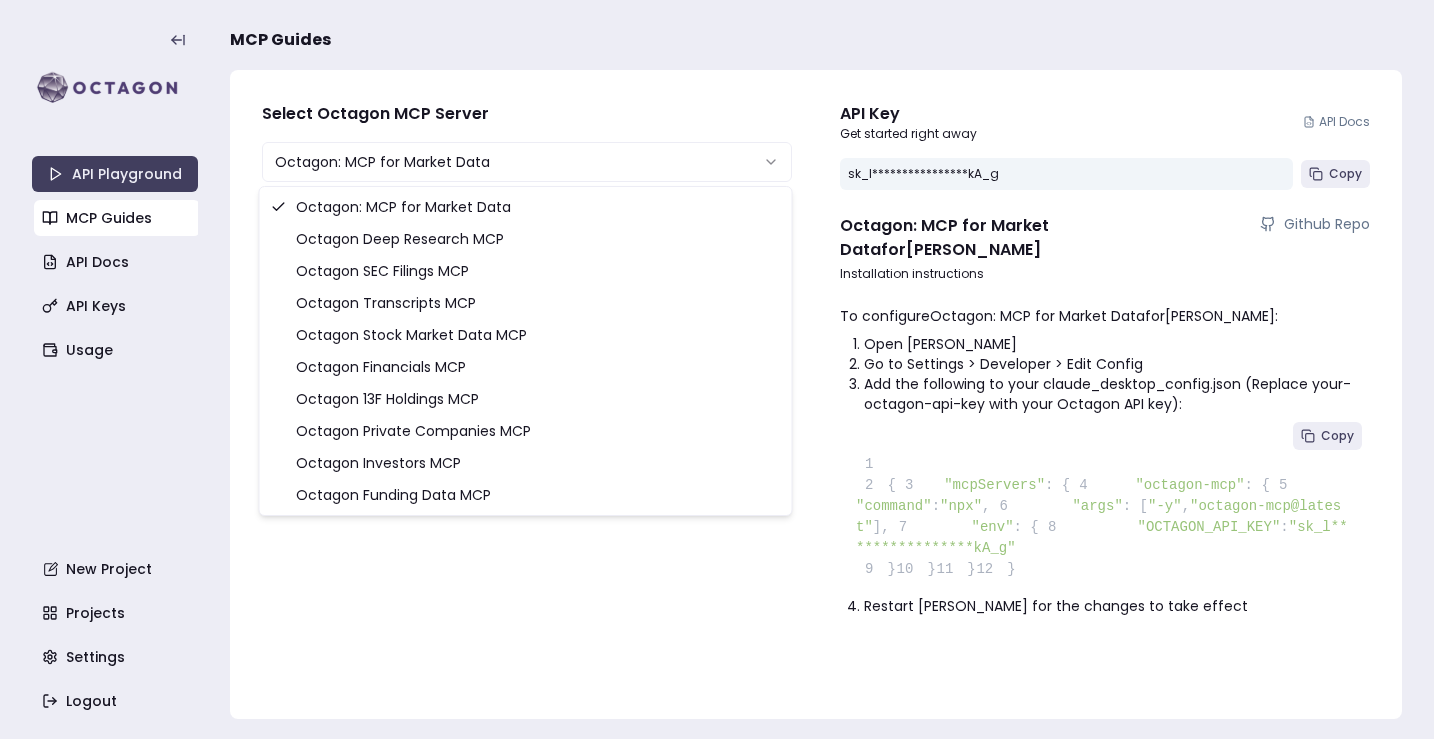 select on "**********" 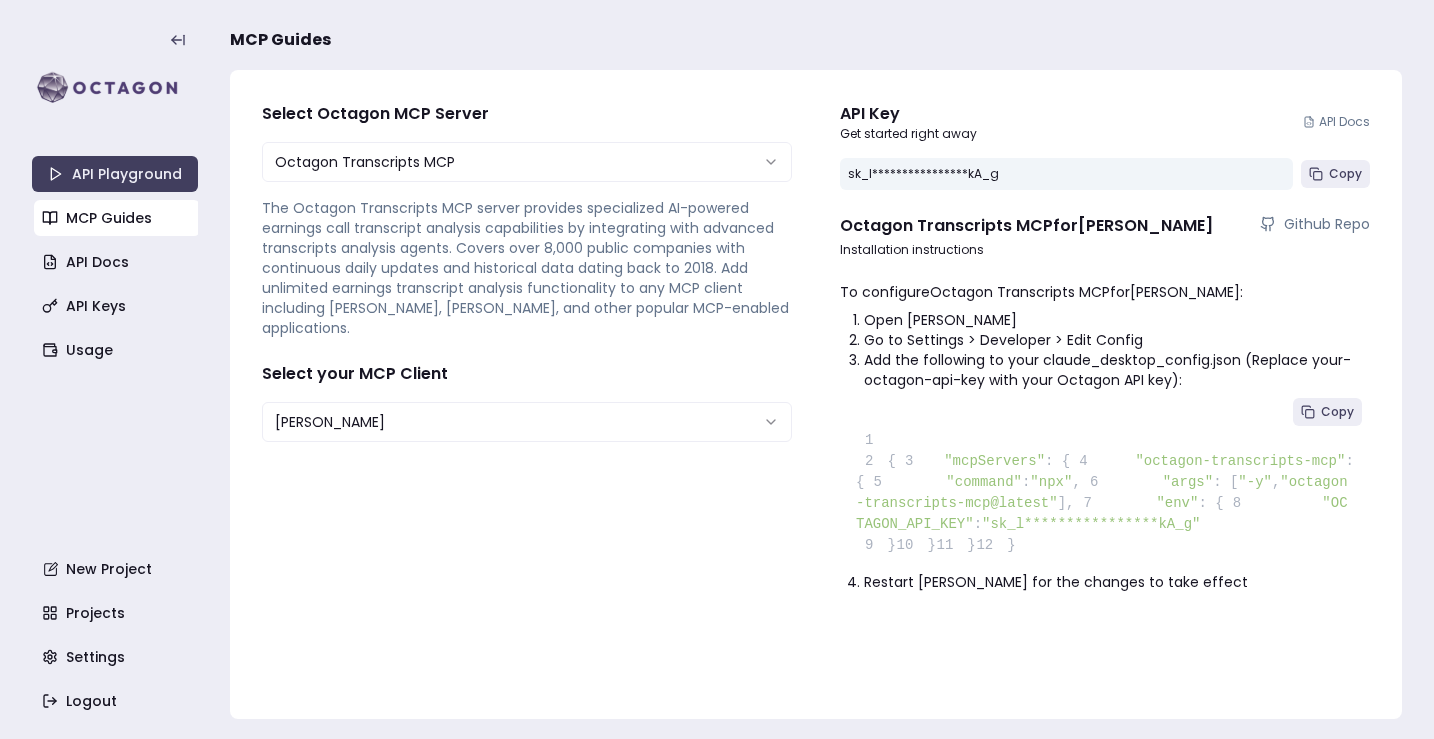drag, startPoint x: 915, startPoint y: 648, endPoint x: 864, endPoint y: 506, distance: 150.88075 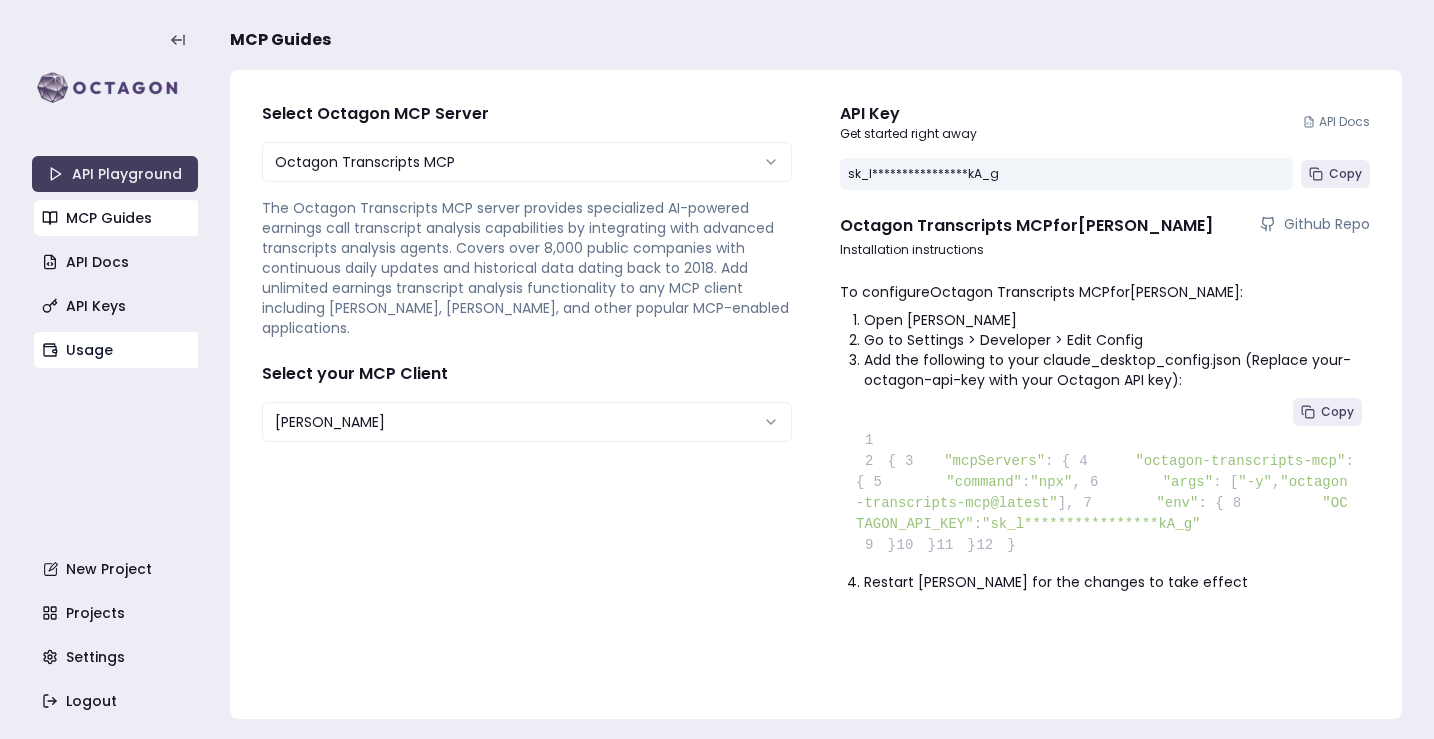 click on "Usage" at bounding box center [117, 350] 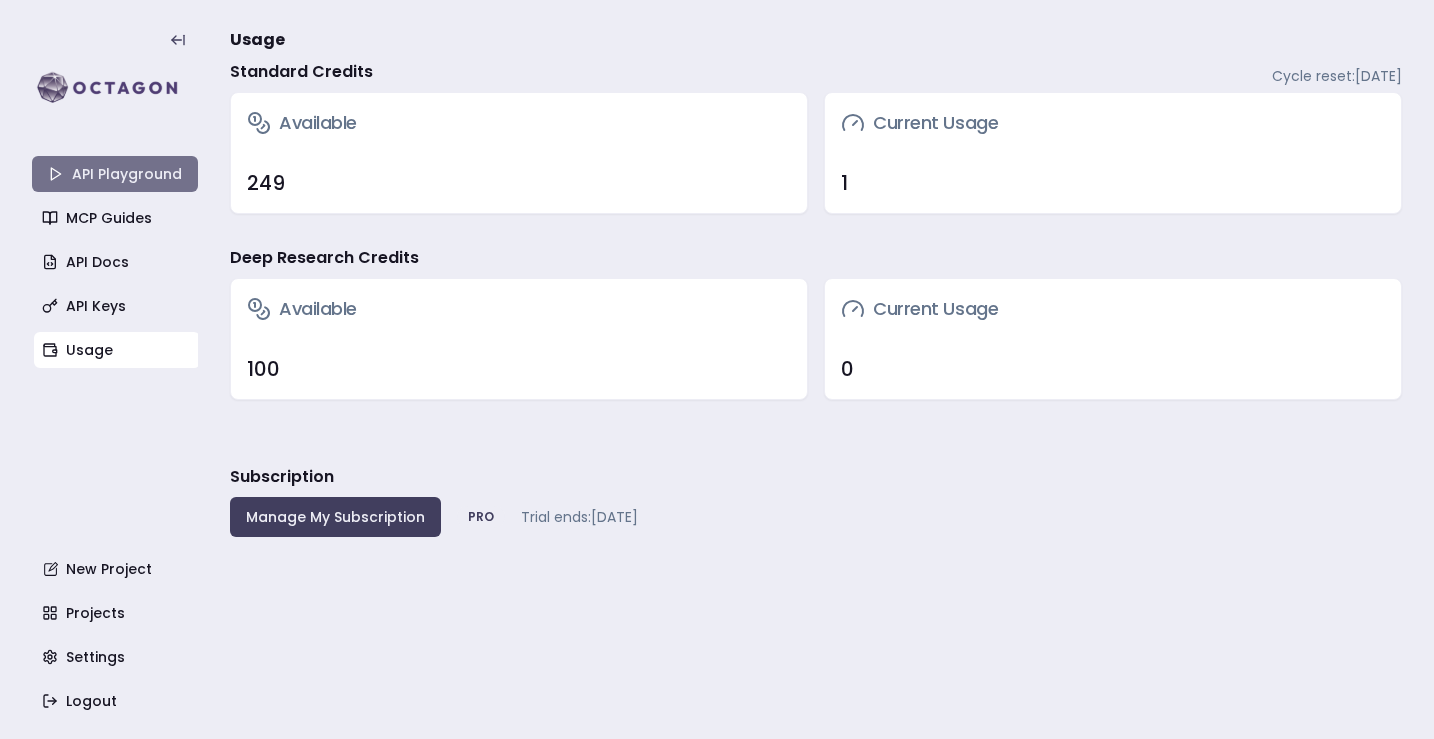click on "API Playground" at bounding box center [115, 174] 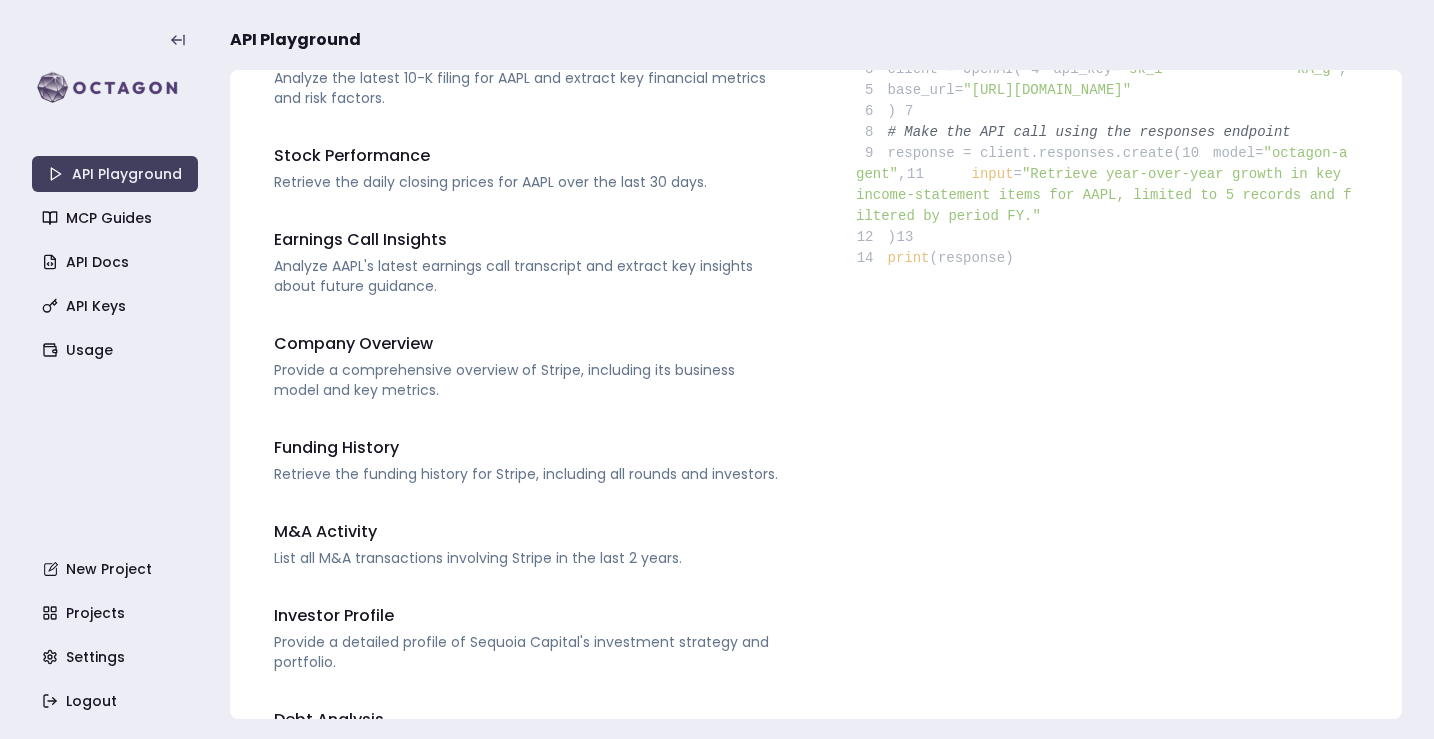 scroll, scrollTop: 549, scrollLeft: 0, axis: vertical 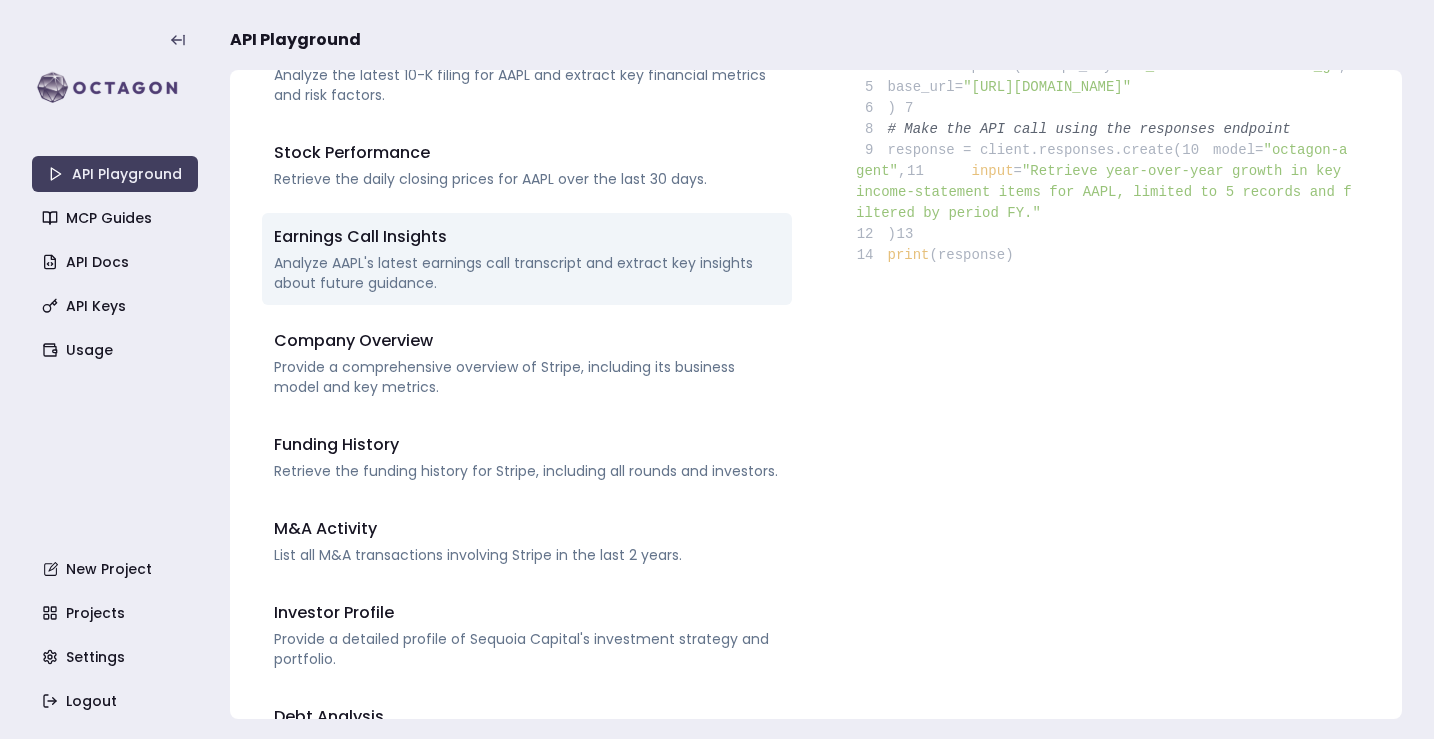 click on "Earnings Call Insights" at bounding box center [527, 237] 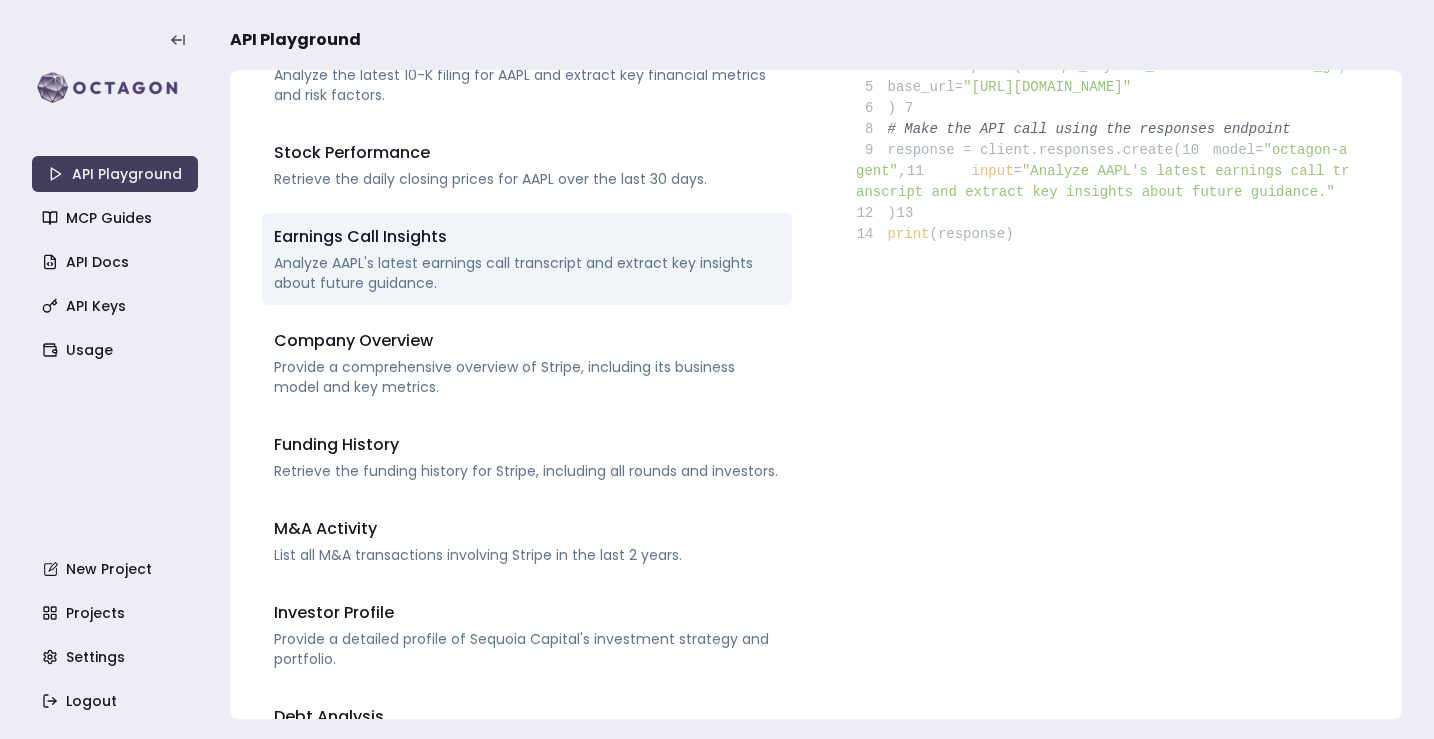 click on "Analyze AAPL's latest earnings call transcript and extract key insights about future guidance." at bounding box center (527, 273) 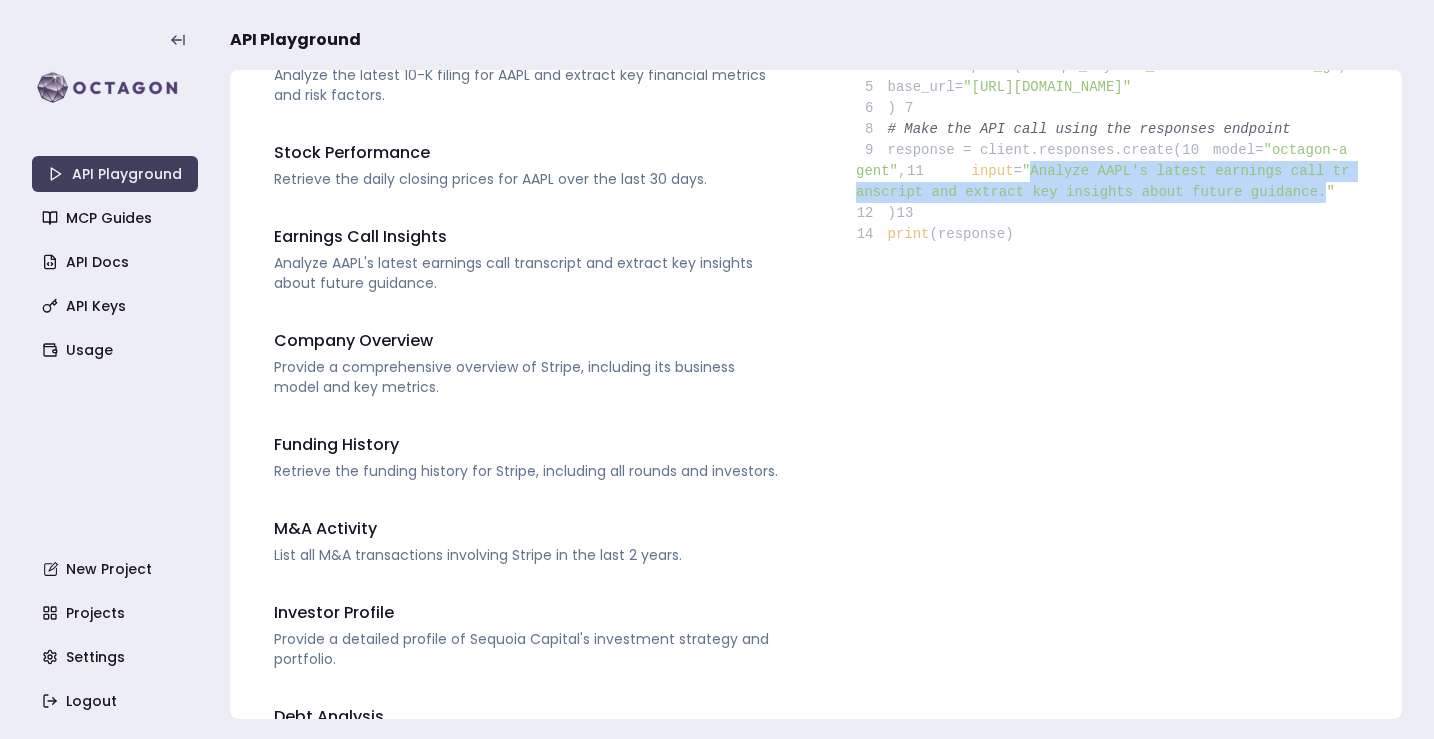 drag, startPoint x: 978, startPoint y: 256, endPoint x: 1277, endPoint y: 275, distance: 299.60306 